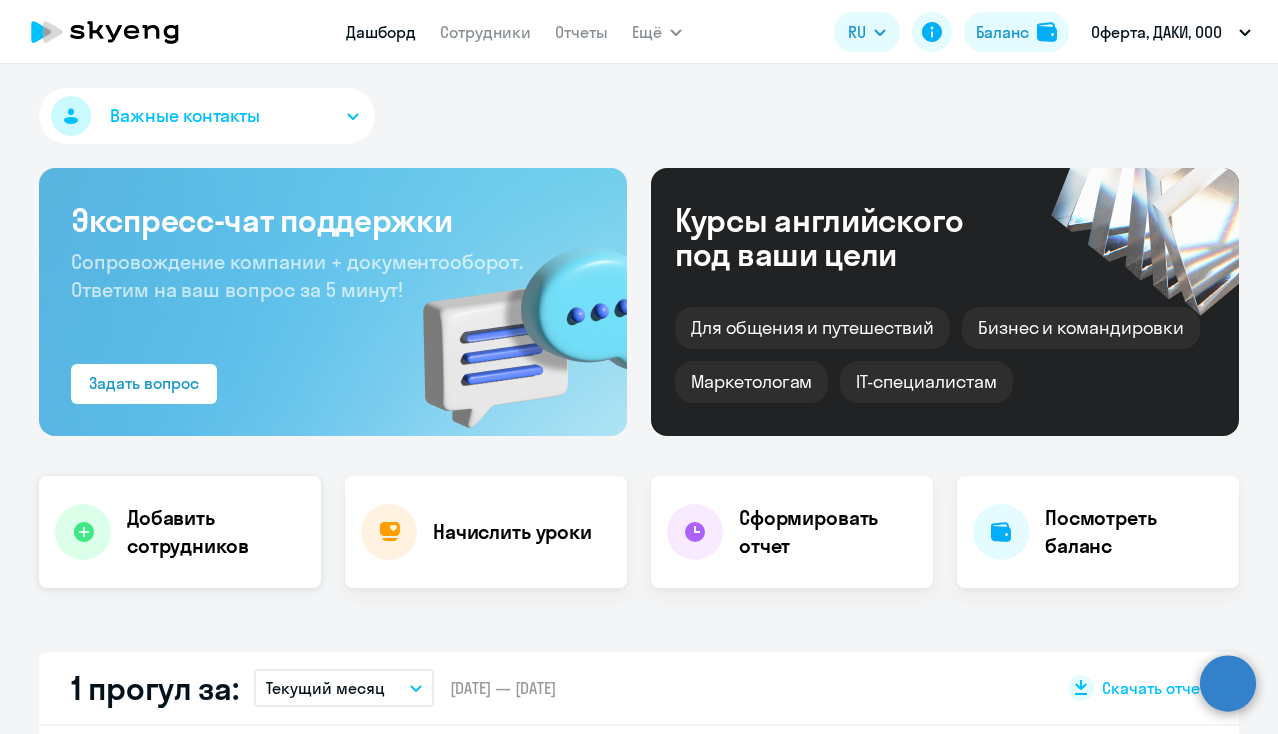scroll, scrollTop: 0, scrollLeft: 0, axis: both 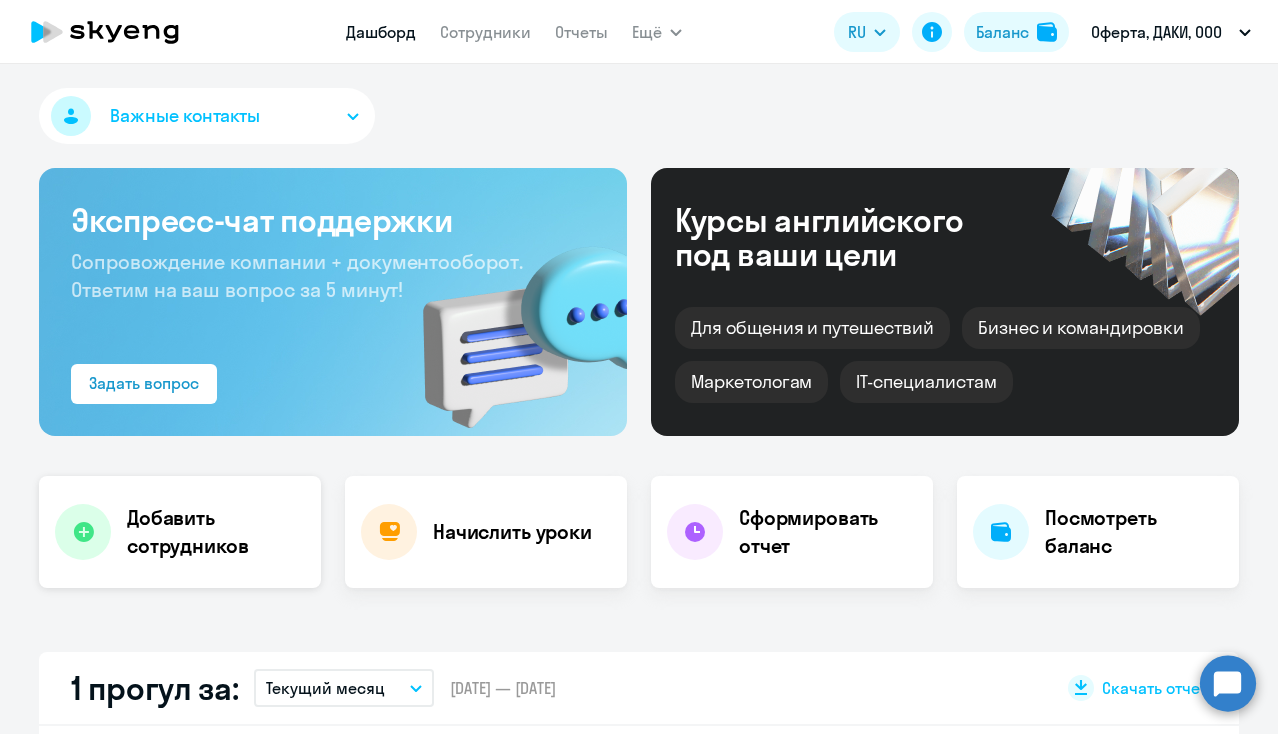 click on "Добавить сотрудников" 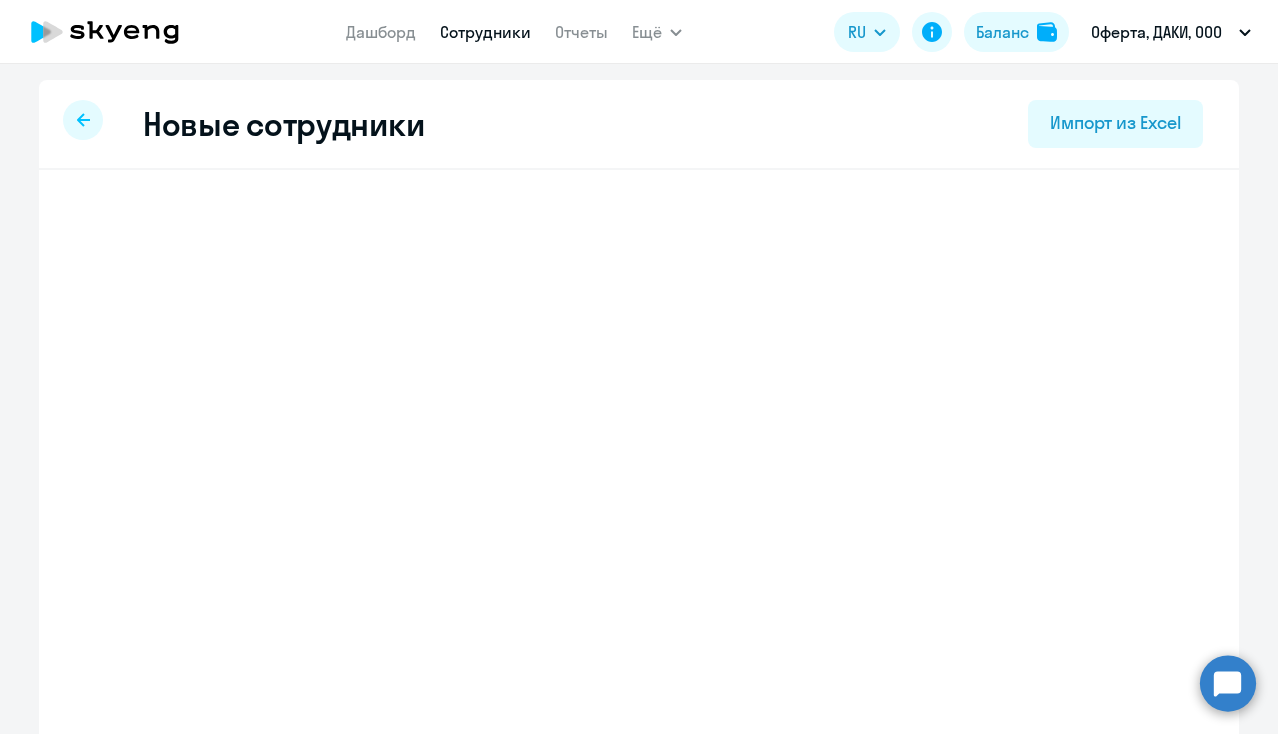 select on "english_adult_not_native_speaker" 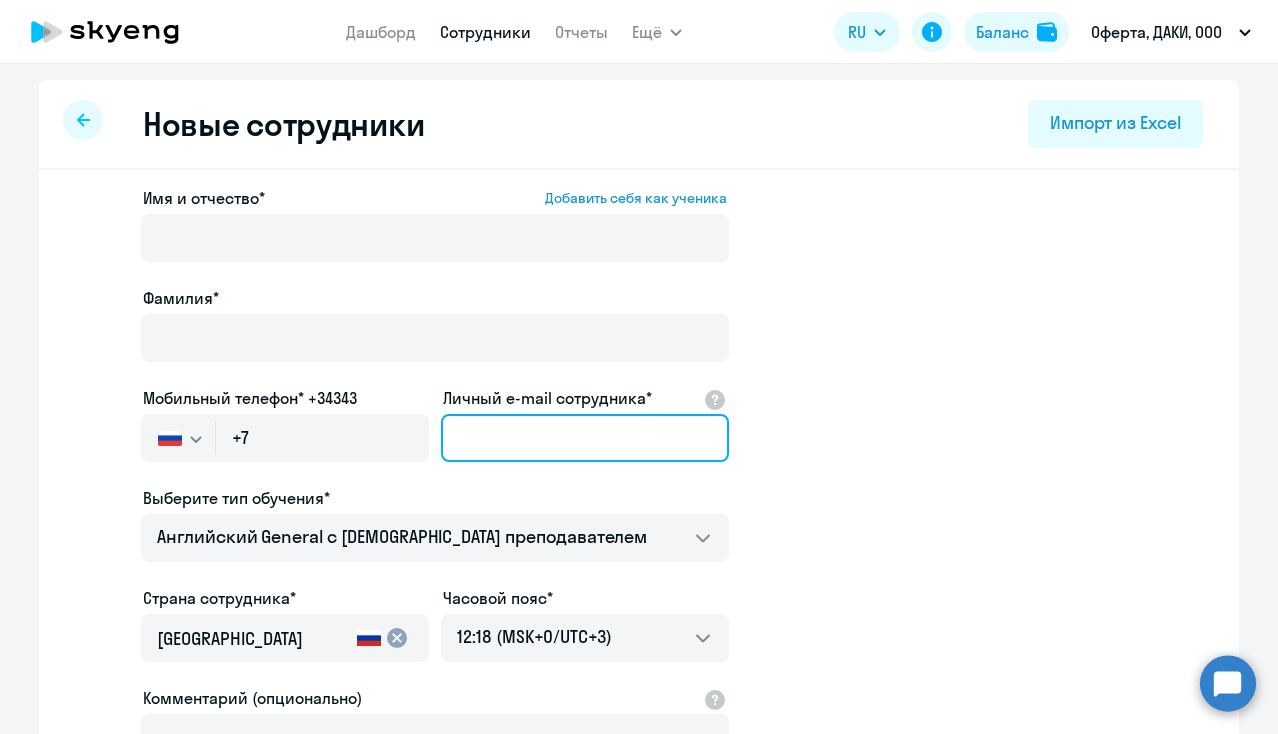 click on "Личный e-mail сотрудника*" at bounding box center [585, 438] 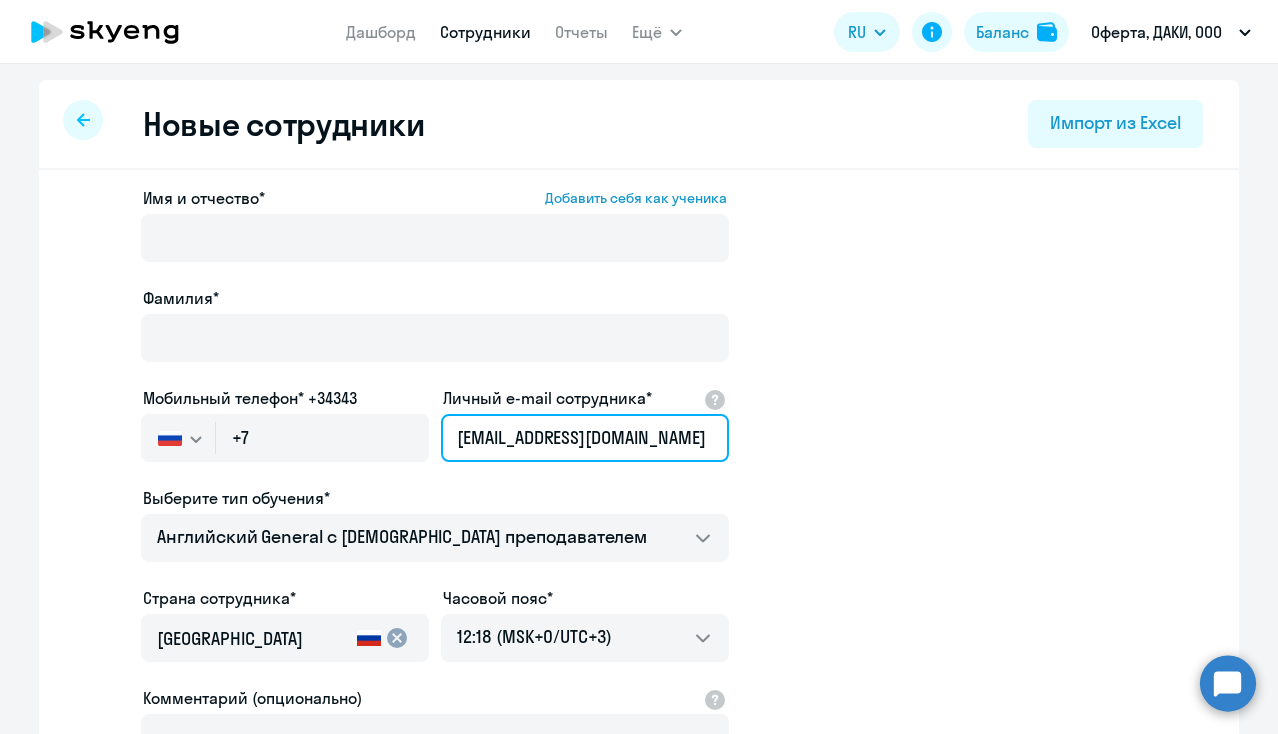 type on "[EMAIL_ADDRESS][DOMAIN_NAME]" 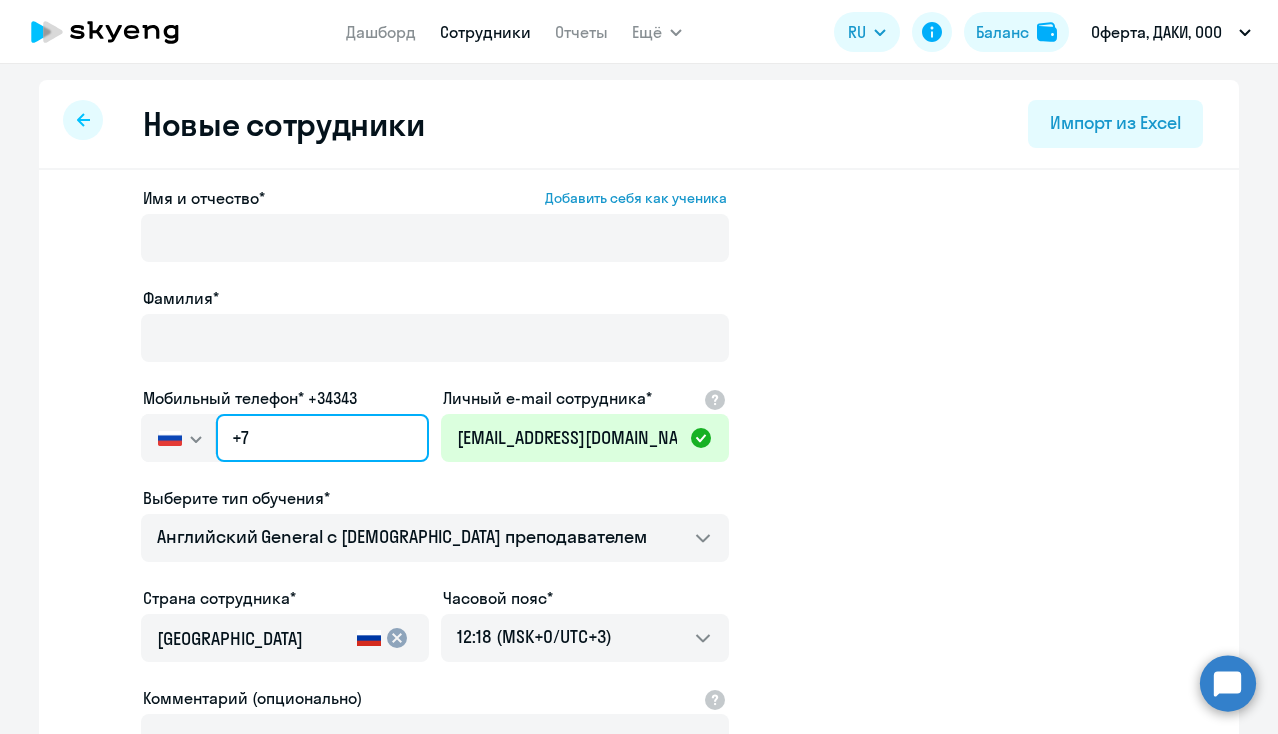 click on "+7" 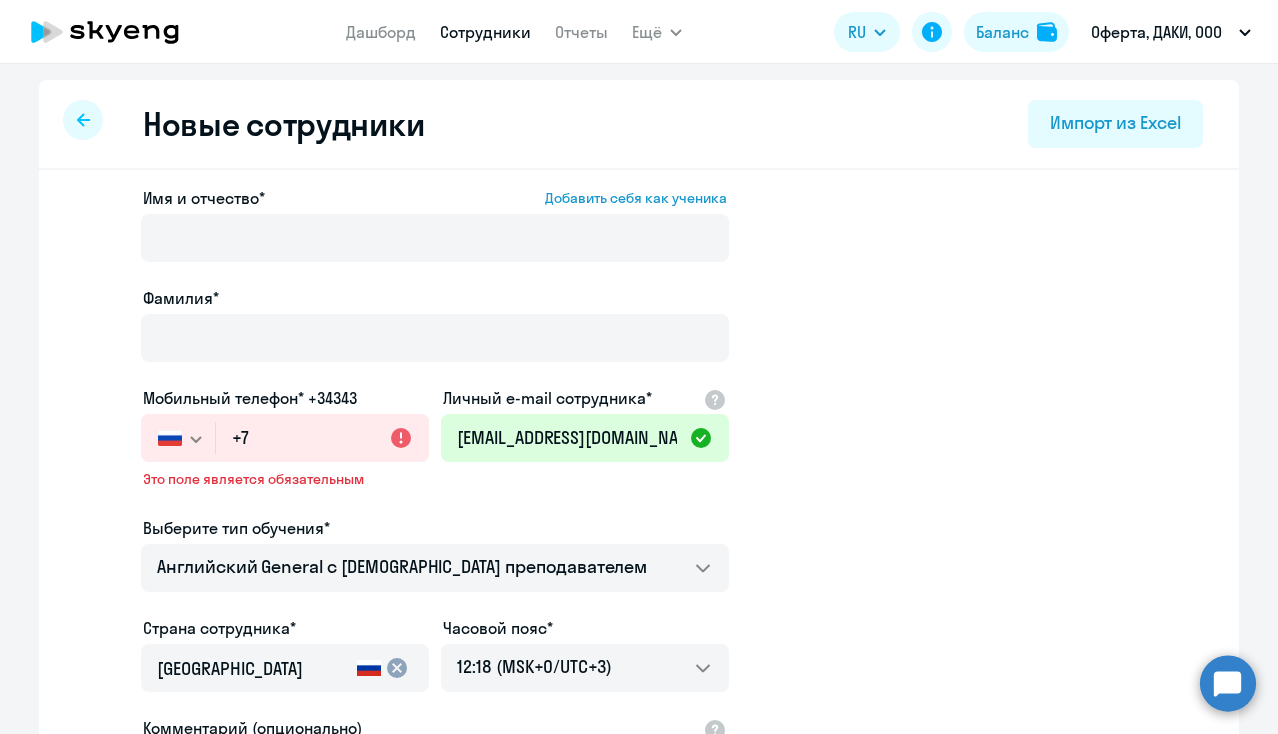 click 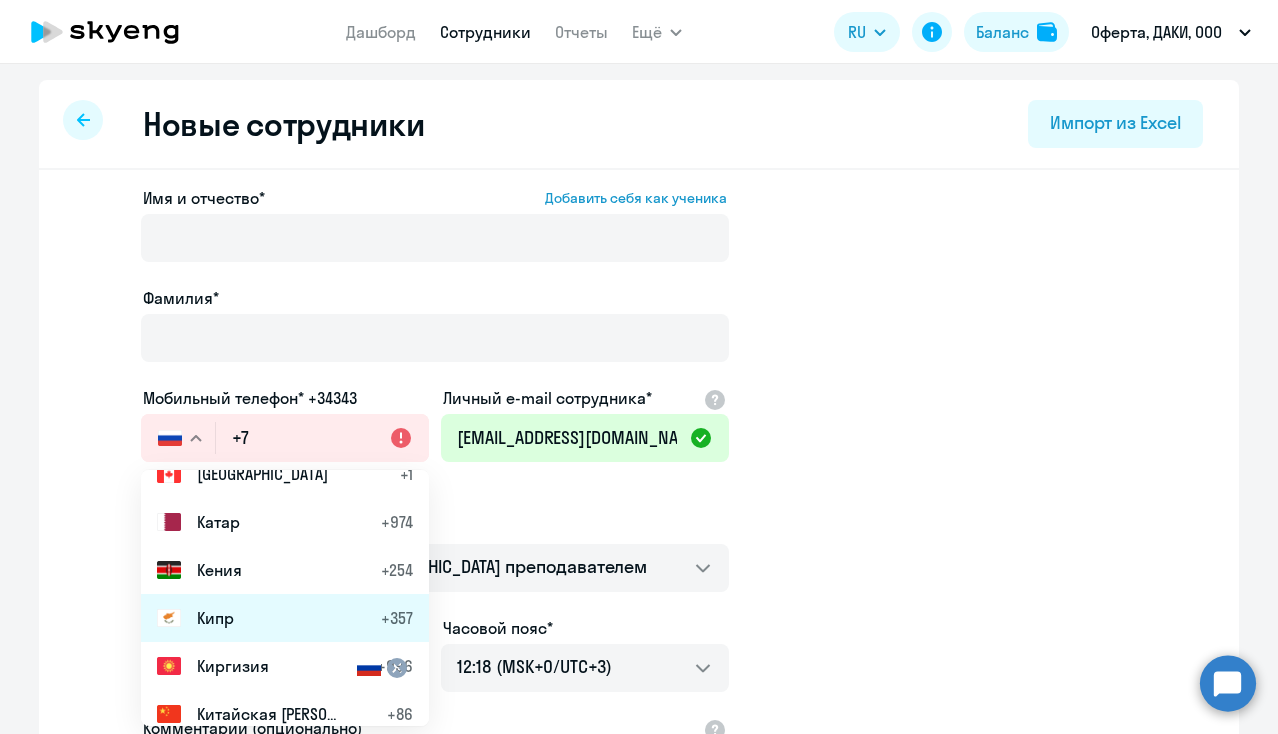 scroll, scrollTop: 4060, scrollLeft: 0, axis: vertical 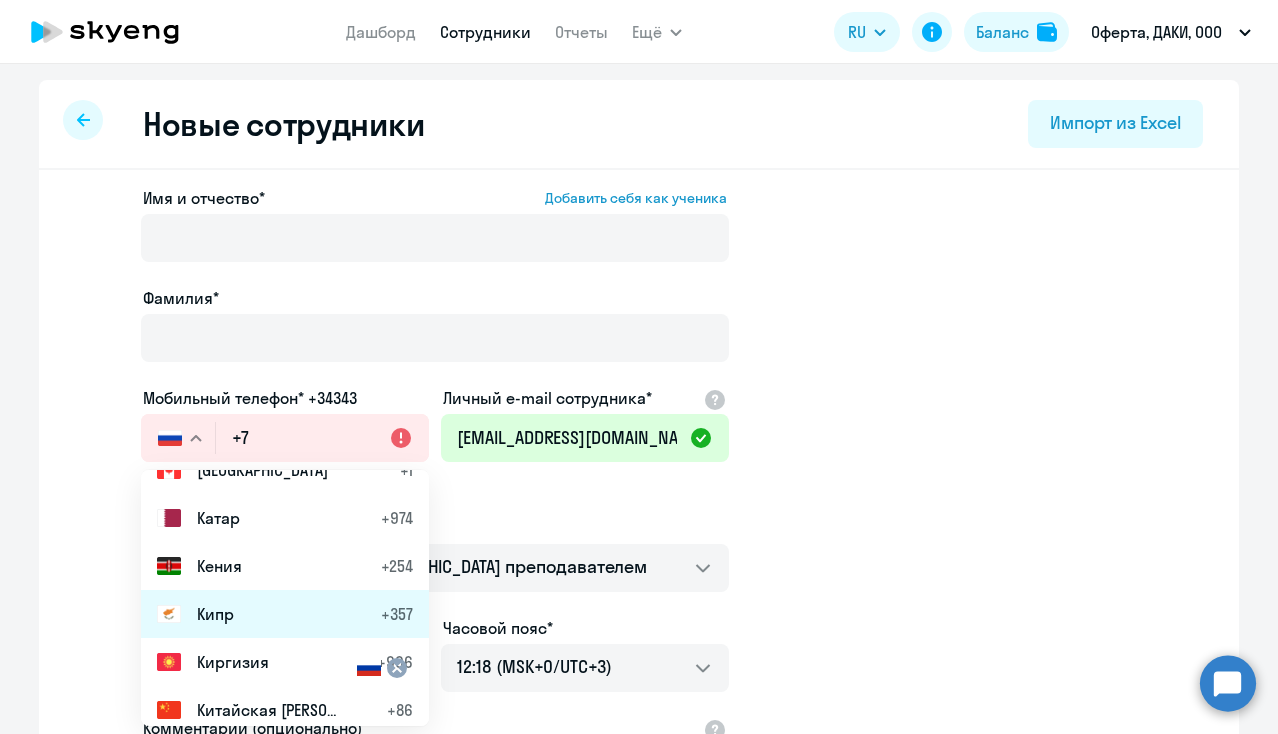 click on "Кипр" 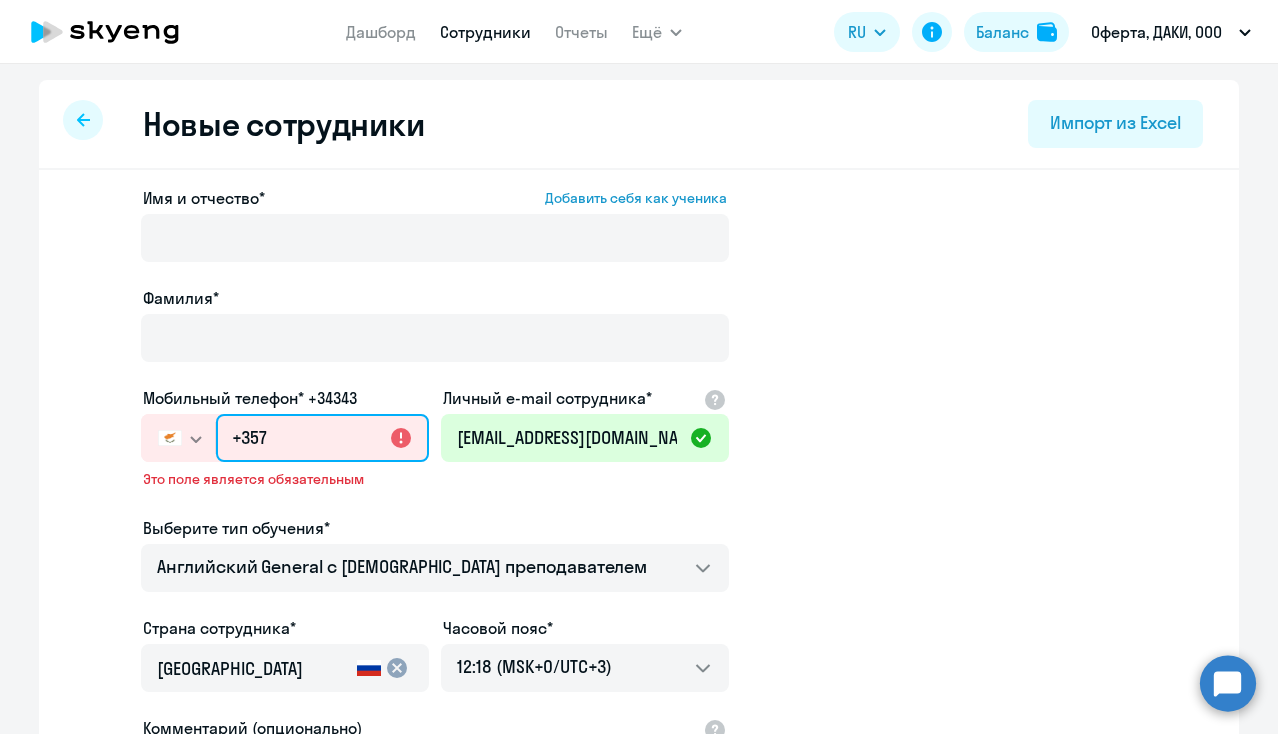 click on "+357" 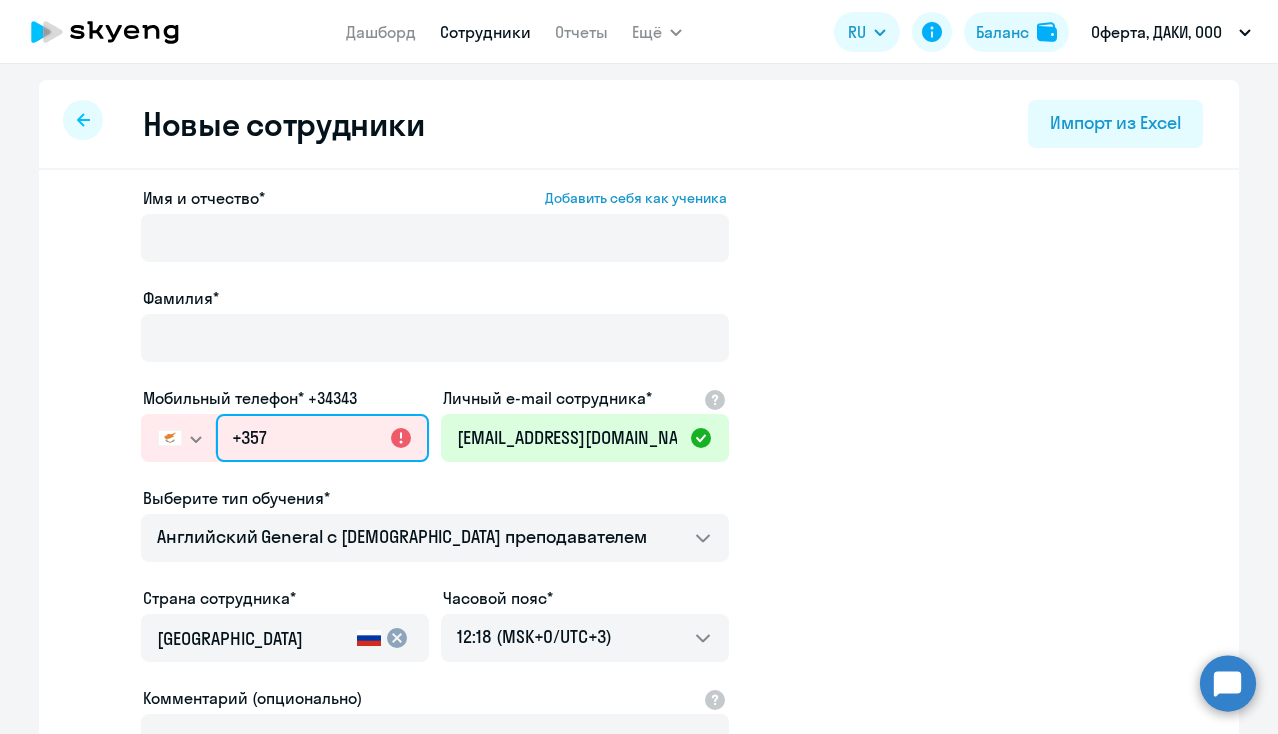 type on "[PHONE_NUMBER]" 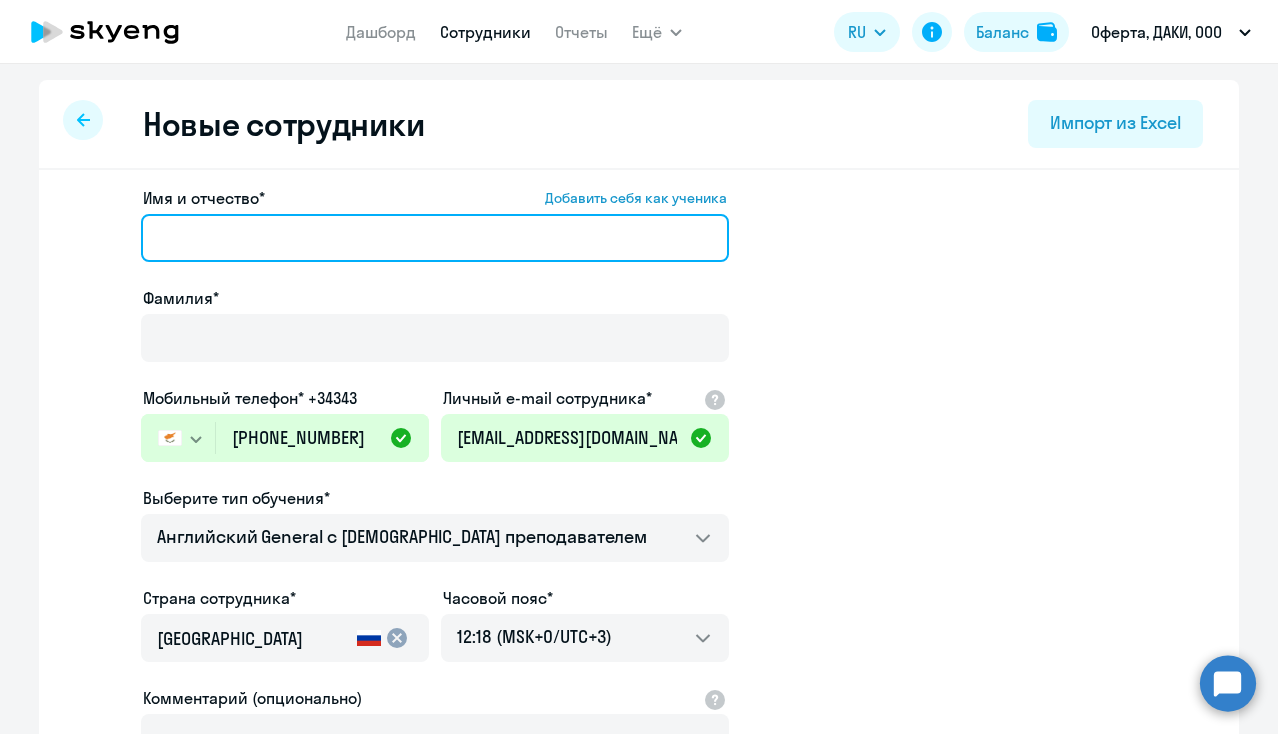 click on "Имя и отчество*  Добавить себя как ученика" at bounding box center (435, 238) 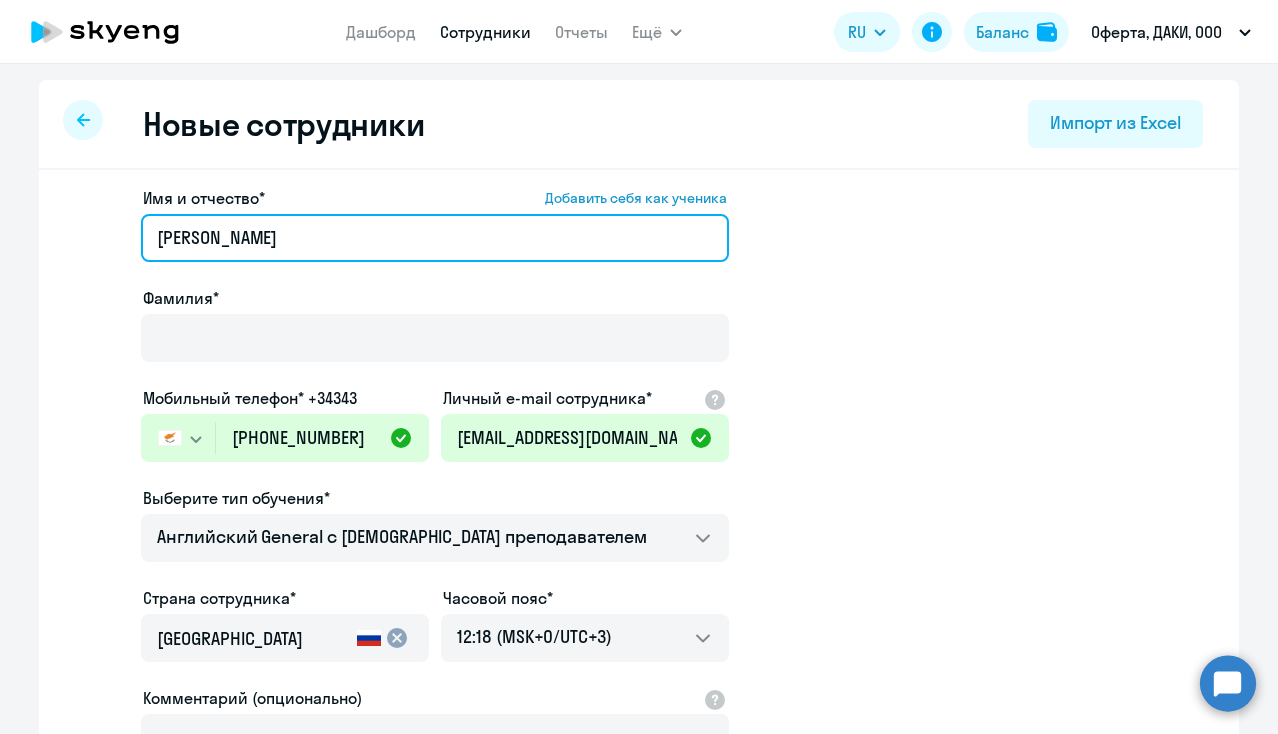 drag, startPoint x: 310, startPoint y: 234, endPoint x: 215, endPoint y: 231, distance: 95.047356 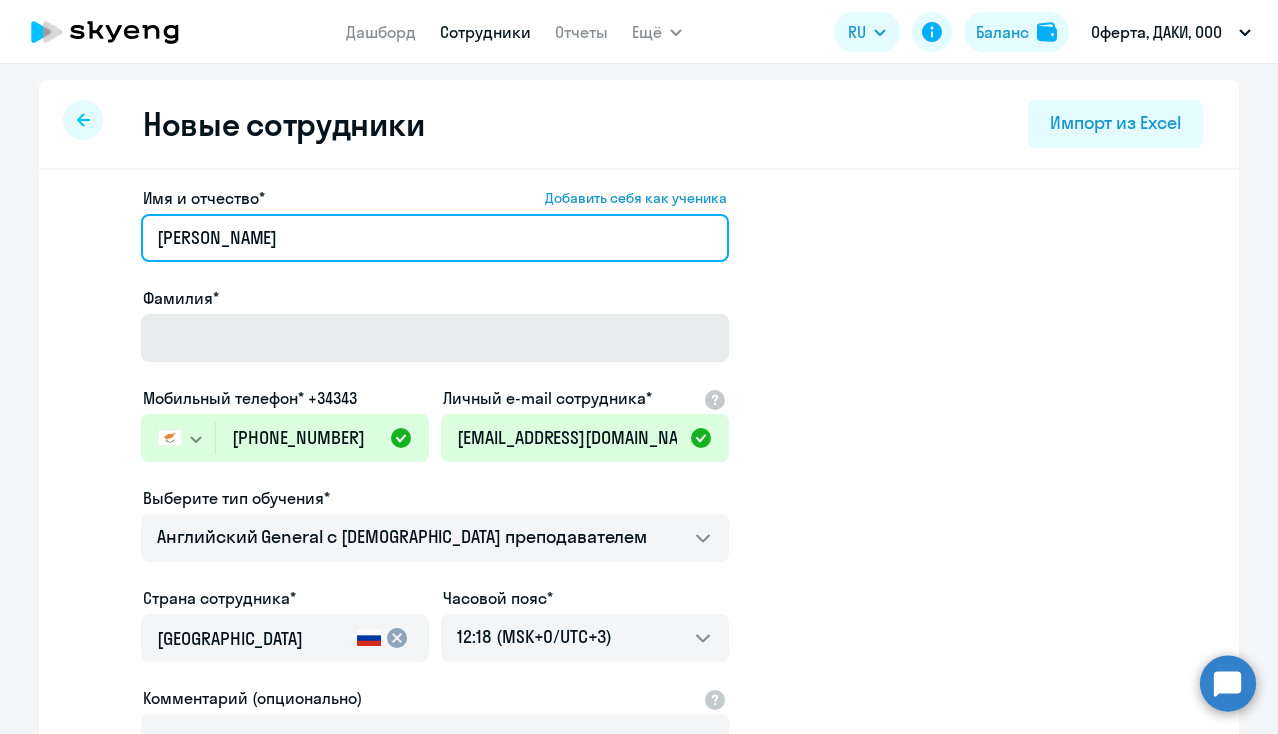type on "[PERSON_NAME]" 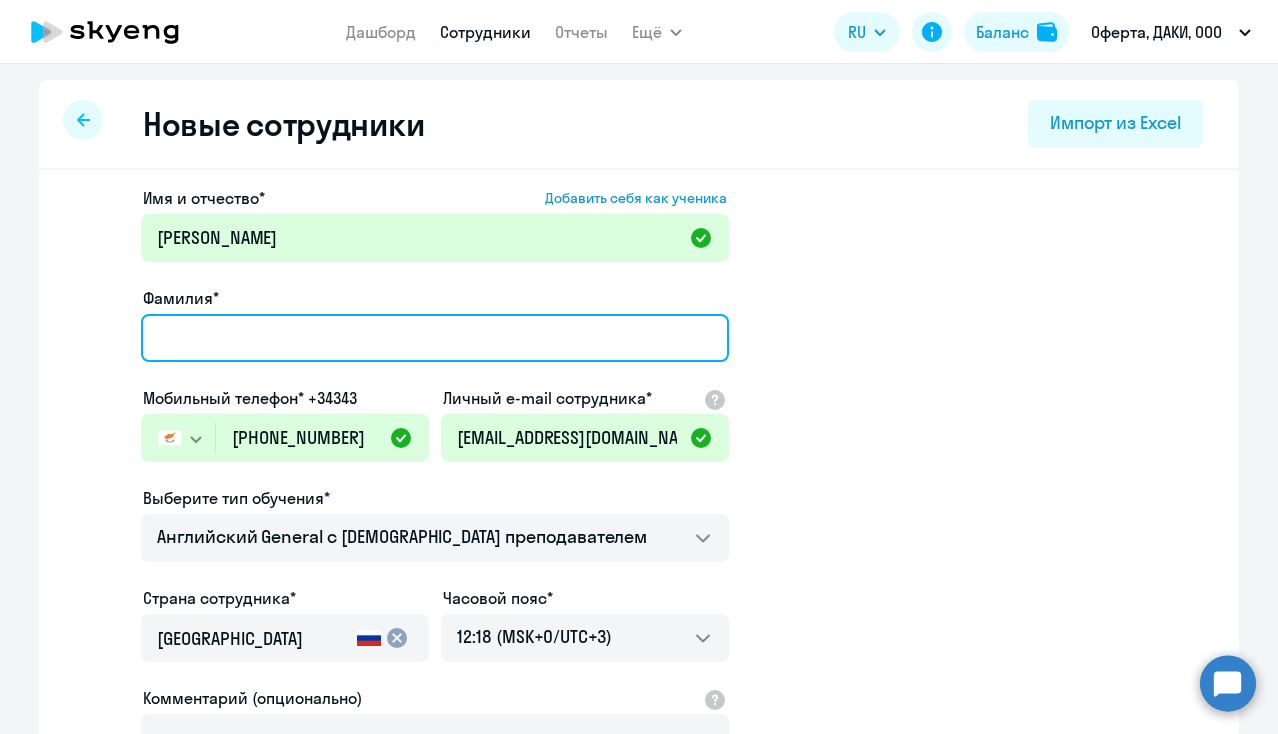 click on "Фамилия*" at bounding box center (435, 338) 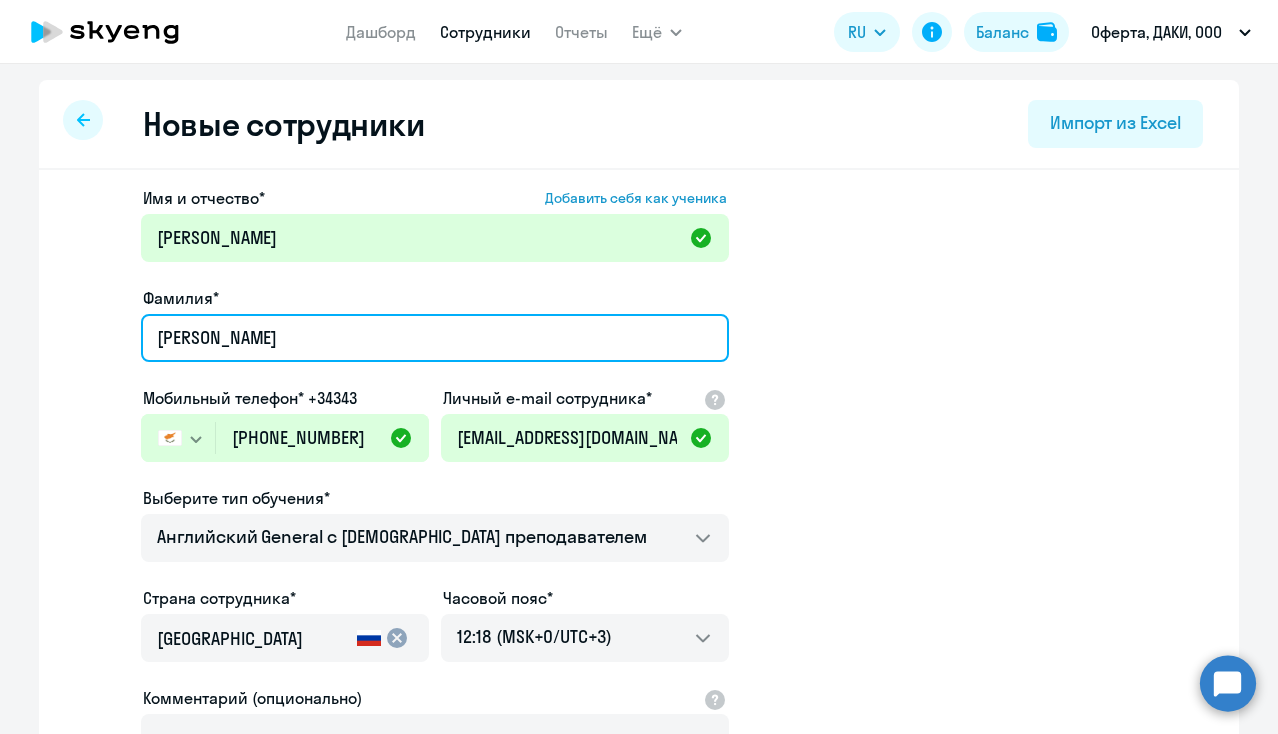 drag, startPoint x: 217, startPoint y: 340, endPoint x: 81, endPoint y: 323, distance: 137.05838 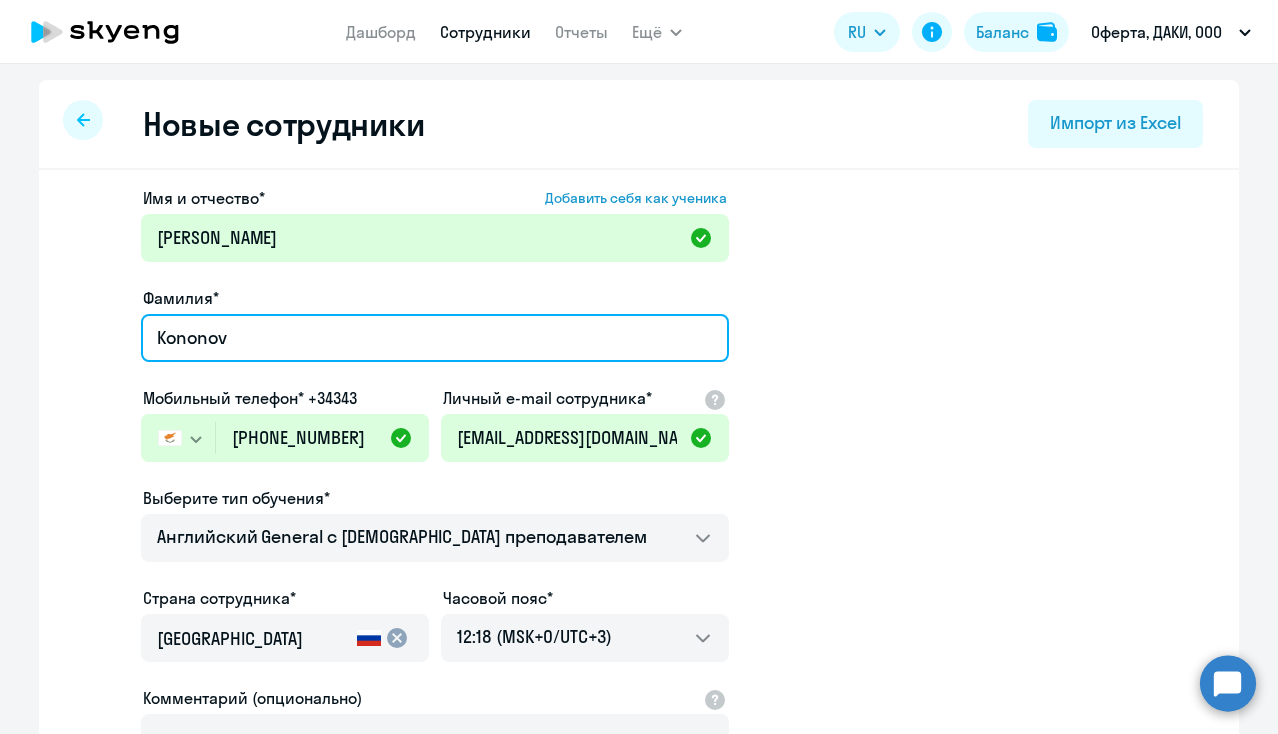 type on "Kononov" 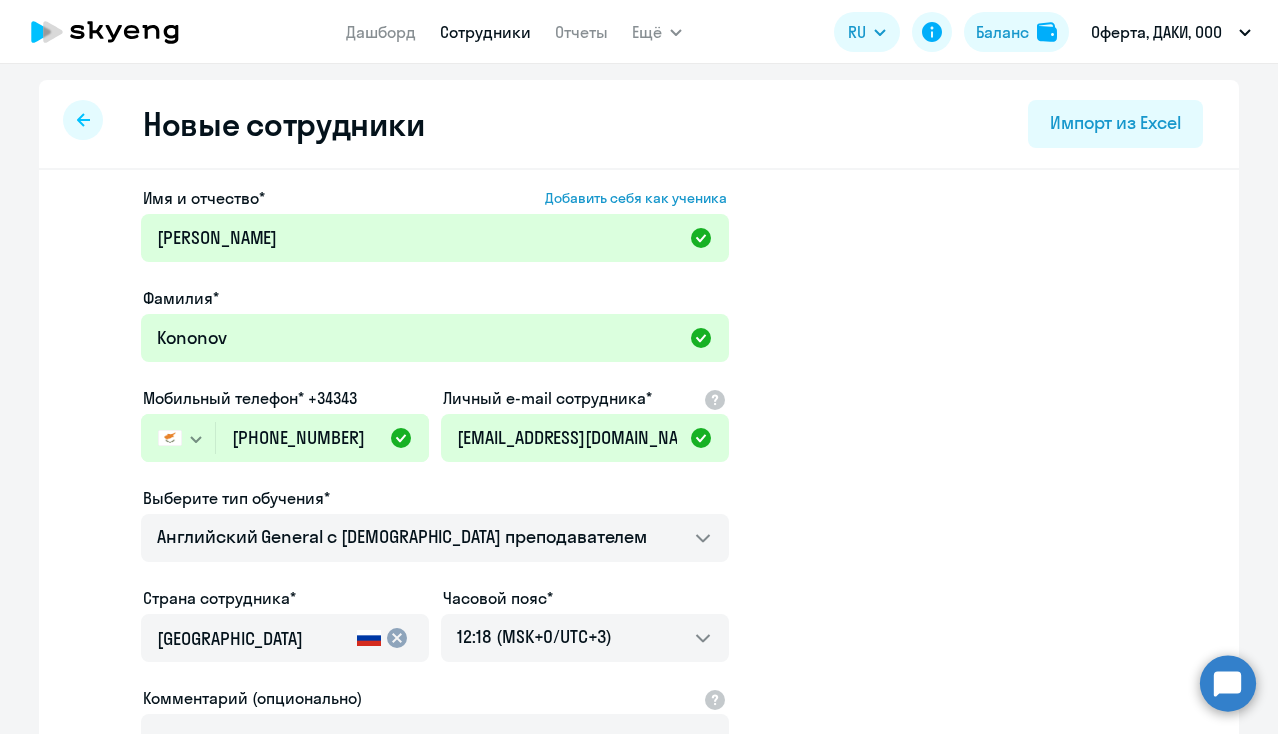 click on "Имя и отчество*  Добавить себя как ученика  [PERSON_NAME]* [PERSON_NAME]  Мобильный телефон* +34343
[GEOGRAPHIC_DATA] +7 [GEOGRAPHIC_DATA] +7 [GEOGRAPHIC_DATA] +380 [GEOGRAPHIC_DATA] ([GEOGRAPHIC_DATA]) +375 [GEOGRAPHIC_DATA] +61 [GEOGRAPHIC_DATA] +43 [GEOGRAPHIC_DATA] +994 [GEOGRAPHIC_DATA] +355 [GEOGRAPHIC_DATA] +213 [GEOGRAPHIC_DATA] +1(264) [GEOGRAPHIC_DATA] +244 [GEOGRAPHIC_DATA] +376 [GEOGRAPHIC_DATA] и [GEOGRAPHIC_DATA] +1(268) [GEOGRAPHIC_DATA] +54 [GEOGRAPHIC_DATA] +374 [GEOGRAPHIC_DATA] +297 [GEOGRAPHIC_DATA] +93 [GEOGRAPHIC_DATA] +1(242) [GEOGRAPHIC_DATA] +880 [GEOGRAPHIC_DATA] +1(246) [GEOGRAPHIC_DATA] +973 Белиз +501 Бельгия +32 [GEOGRAPHIC_DATA] +229 [GEOGRAPHIC_DATA] +1(441) [GEOGRAPHIC_DATA] ([GEOGRAPHIC_DATA]) +95 [GEOGRAPHIC_DATA] +359 [GEOGRAPHIC_DATA] +591 [GEOGRAPHIC_DATA], [GEOGRAPHIC_DATA] и [GEOGRAPHIC_DATA] +599 [GEOGRAPHIC_DATA] +387 [GEOGRAPHIC_DATA] +267 [GEOGRAPHIC_DATA] +55 +1(284) [GEOGRAPHIC_DATA] +673" 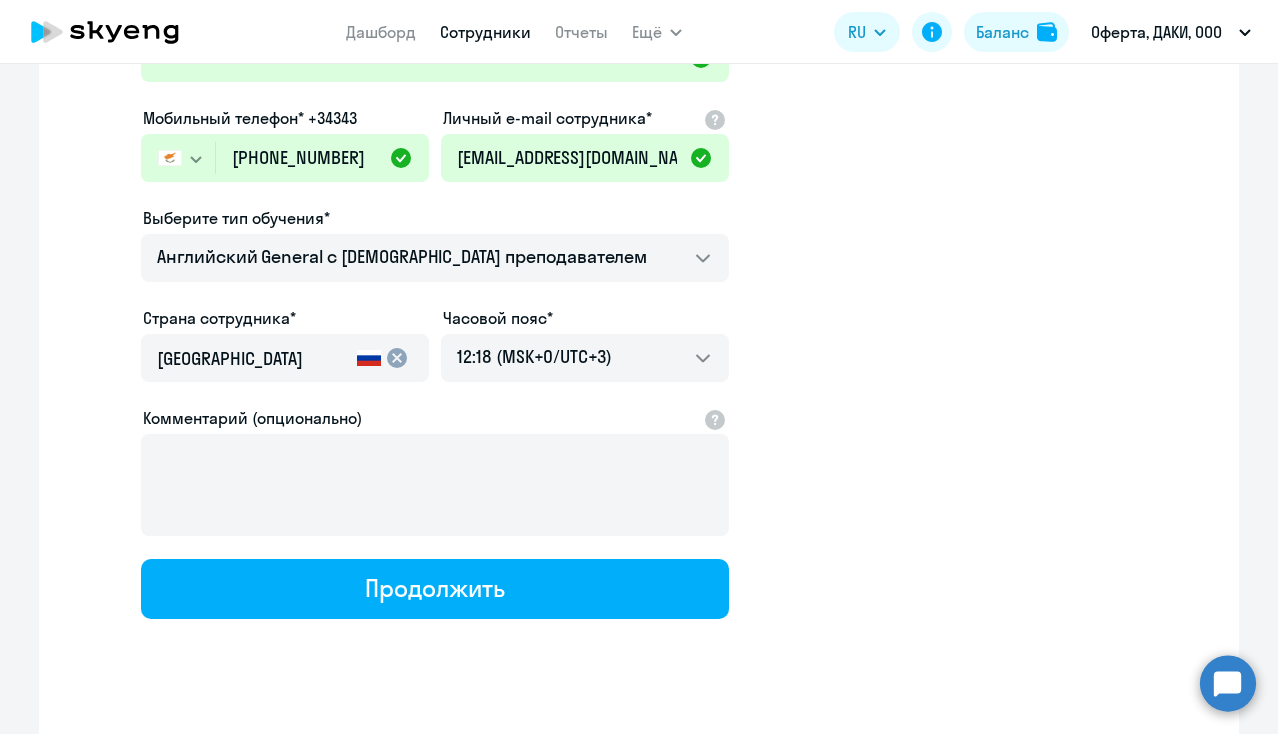 scroll, scrollTop: 306, scrollLeft: 0, axis: vertical 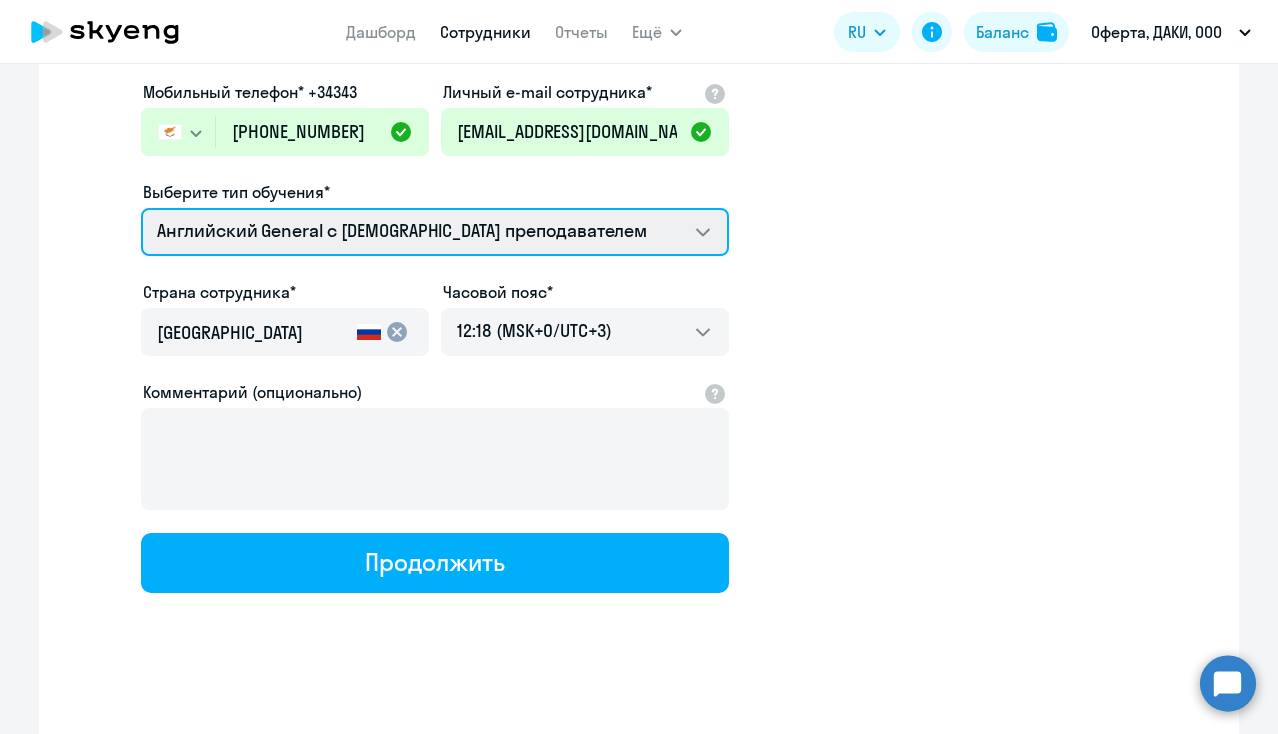 click on "Премиум [DEMOGRAPHIC_DATA] с русскоговорящим преподавателем   Английский General с [DEMOGRAPHIC_DATA] преподавателем   Английский General с [DEMOGRAPHIC_DATA] преподавателем" at bounding box center [435, 232] 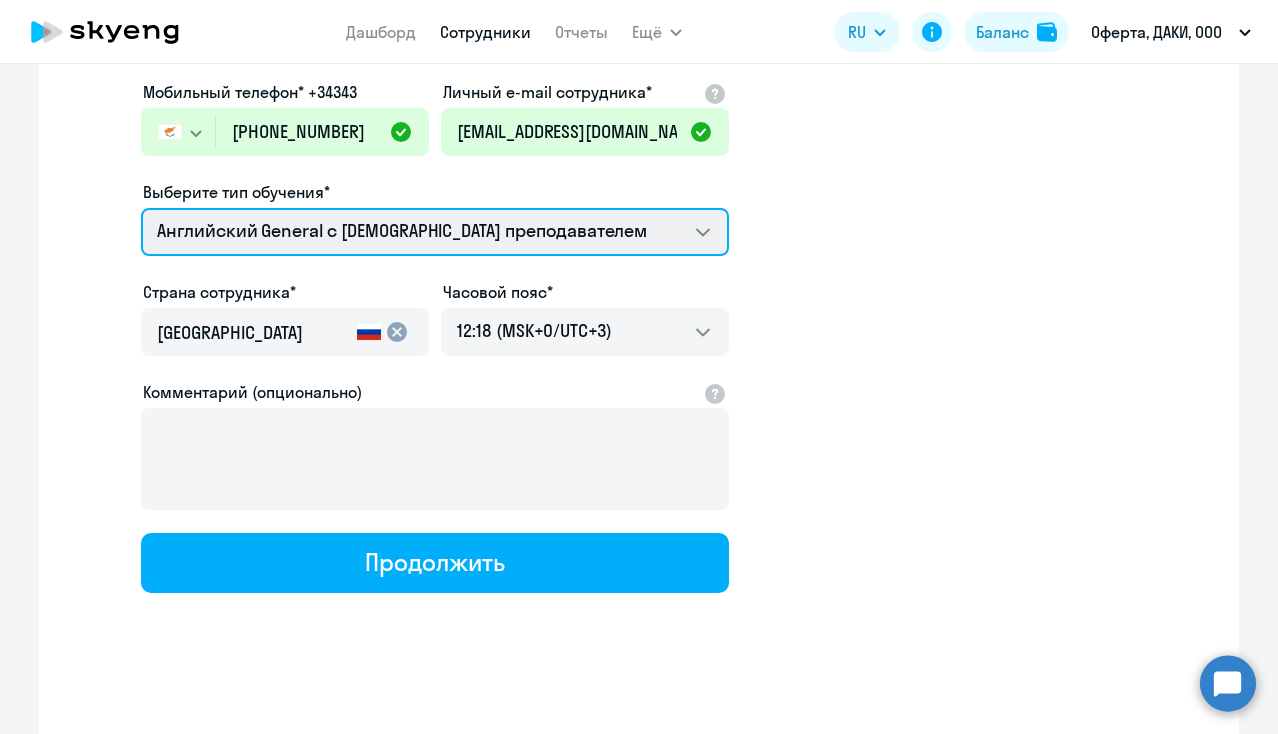 select on "english_adult_native_speaker" 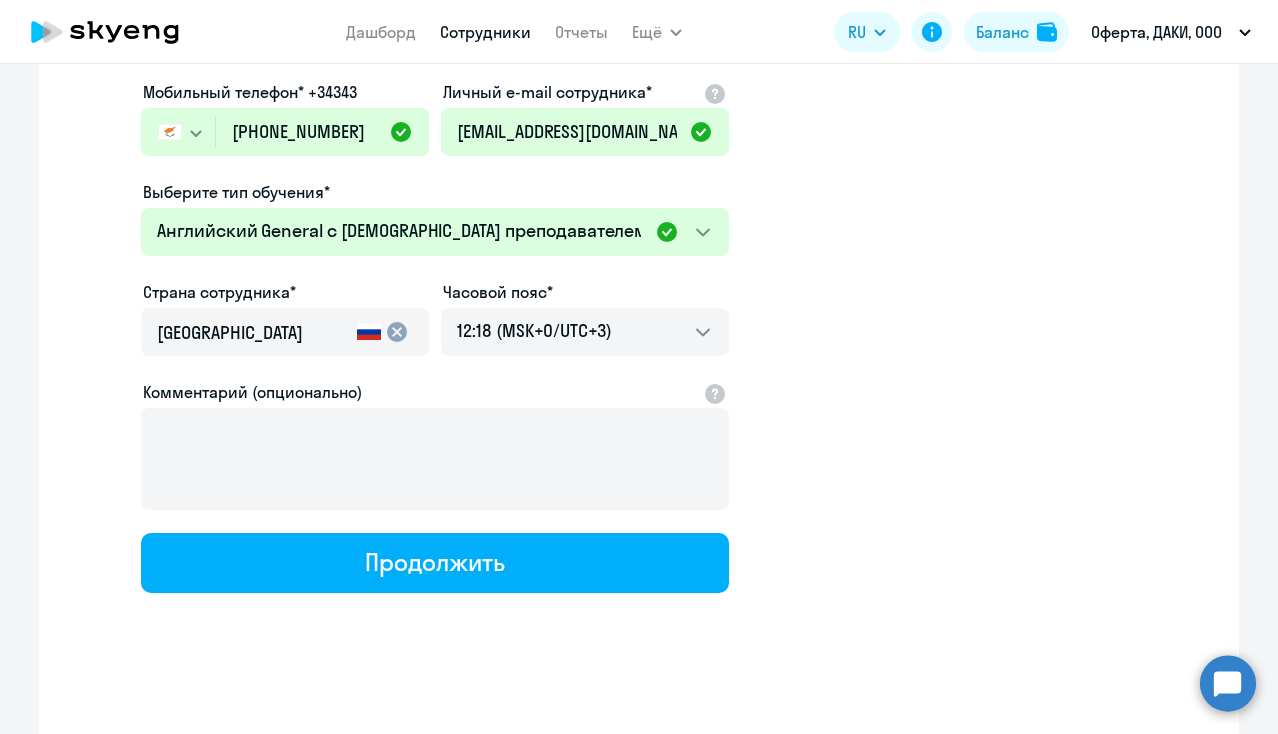 click on "Имя и отчество*  Добавить себя как ученика  [PERSON_NAME]* [PERSON_NAME]  Мобильный телефон* +34343
[GEOGRAPHIC_DATA] +7 [GEOGRAPHIC_DATA] +7 [GEOGRAPHIC_DATA] +380 [GEOGRAPHIC_DATA] ([GEOGRAPHIC_DATA]) +375 [GEOGRAPHIC_DATA] +61 [GEOGRAPHIC_DATA] +43 [GEOGRAPHIC_DATA] +994 [GEOGRAPHIC_DATA] +355 [GEOGRAPHIC_DATA] +213 [GEOGRAPHIC_DATA] +1(264) [GEOGRAPHIC_DATA] +244 [GEOGRAPHIC_DATA] +376 [GEOGRAPHIC_DATA] и [GEOGRAPHIC_DATA] +1(268) [GEOGRAPHIC_DATA] +54 [GEOGRAPHIC_DATA] +374 [GEOGRAPHIC_DATA] +297 [GEOGRAPHIC_DATA] +93 [GEOGRAPHIC_DATA] +1(242) [GEOGRAPHIC_DATA] +880 [GEOGRAPHIC_DATA] +1(246) [GEOGRAPHIC_DATA] +973 Белиз +501 Бельгия +32 [GEOGRAPHIC_DATA] +229 [GEOGRAPHIC_DATA] +1(441) [GEOGRAPHIC_DATA] ([GEOGRAPHIC_DATA]) +95 [GEOGRAPHIC_DATA] +359 [GEOGRAPHIC_DATA] +591 [GEOGRAPHIC_DATA], [GEOGRAPHIC_DATA] и [GEOGRAPHIC_DATA] +599 [GEOGRAPHIC_DATA] +387 [GEOGRAPHIC_DATA] +267 [GEOGRAPHIC_DATA] +55 +1(284) [GEOGRAPHIC_DATA] +673" 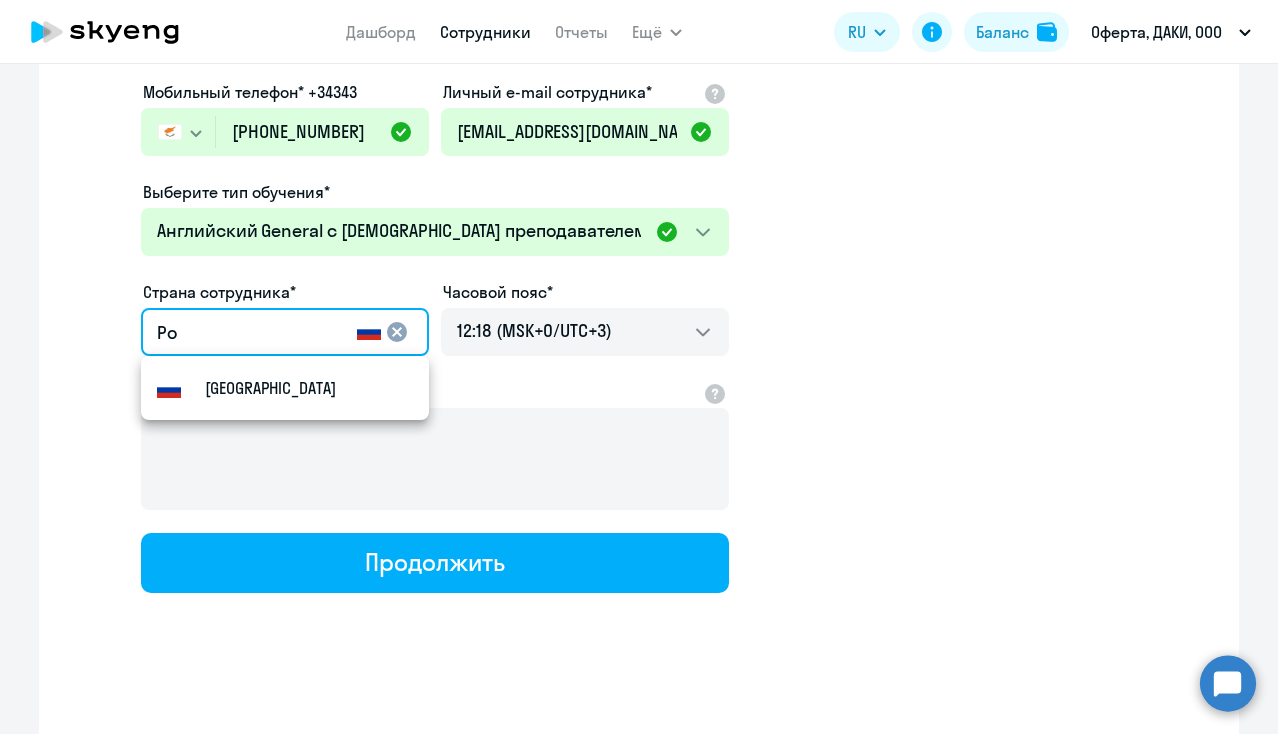 type on "Р" 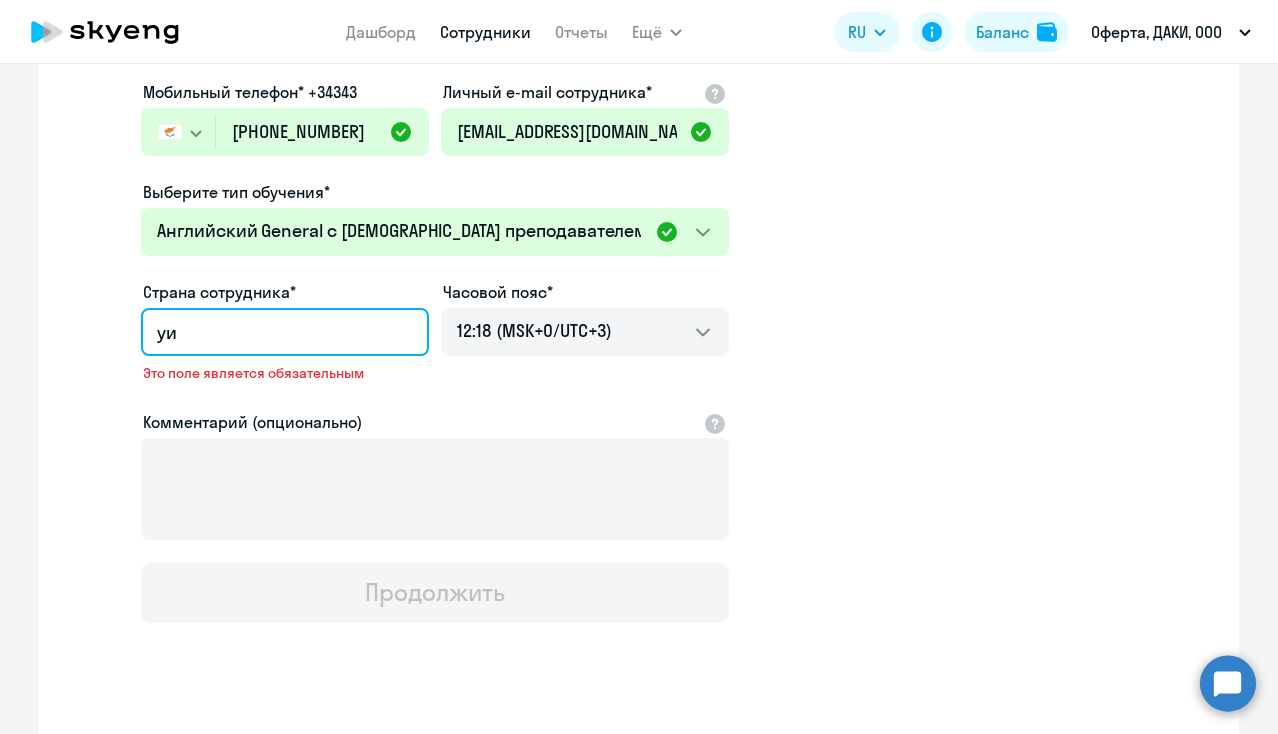 type on "у" 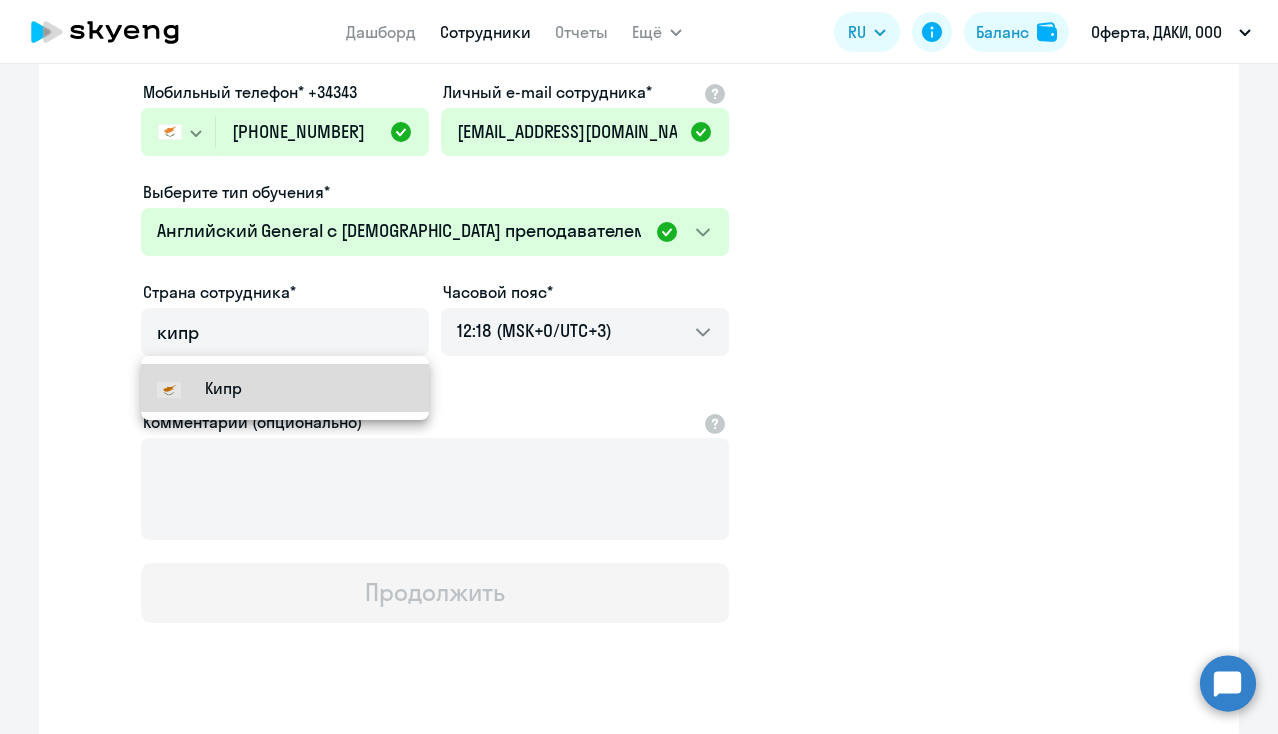 click on "Кипр" at bounding box center (285, 388) 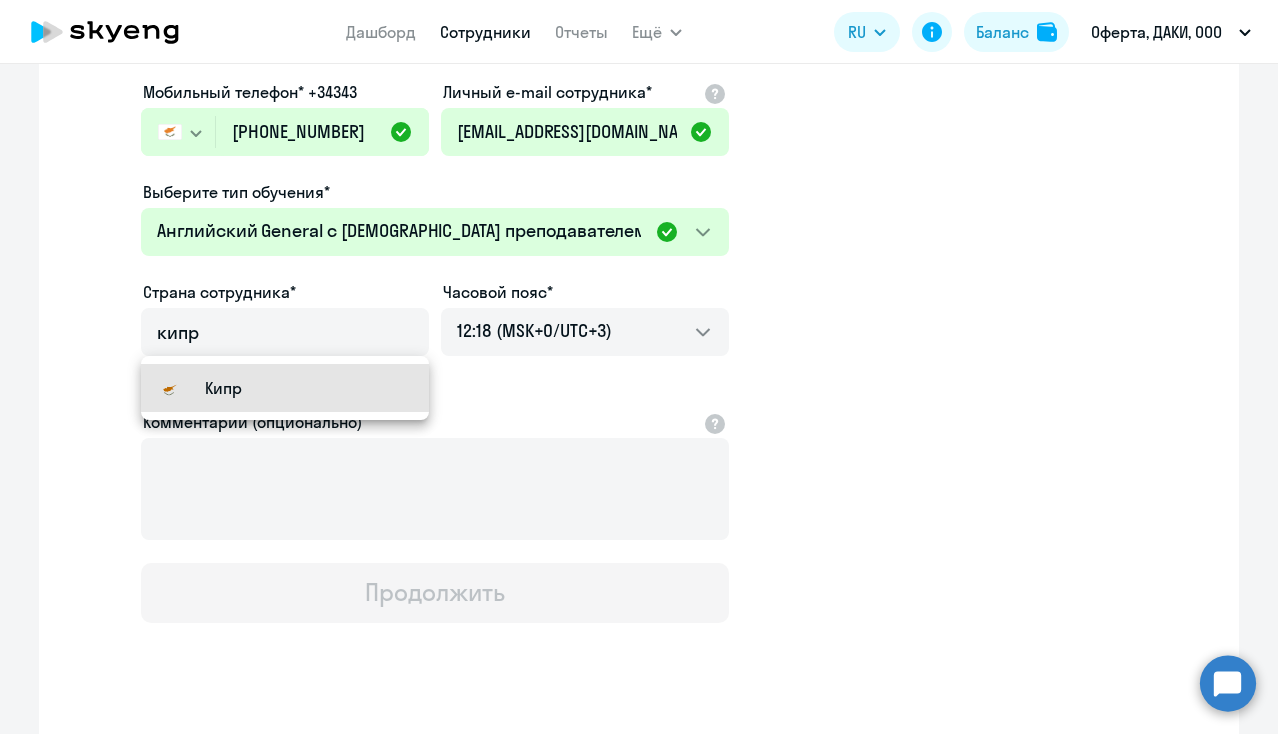 type on "Кипр" 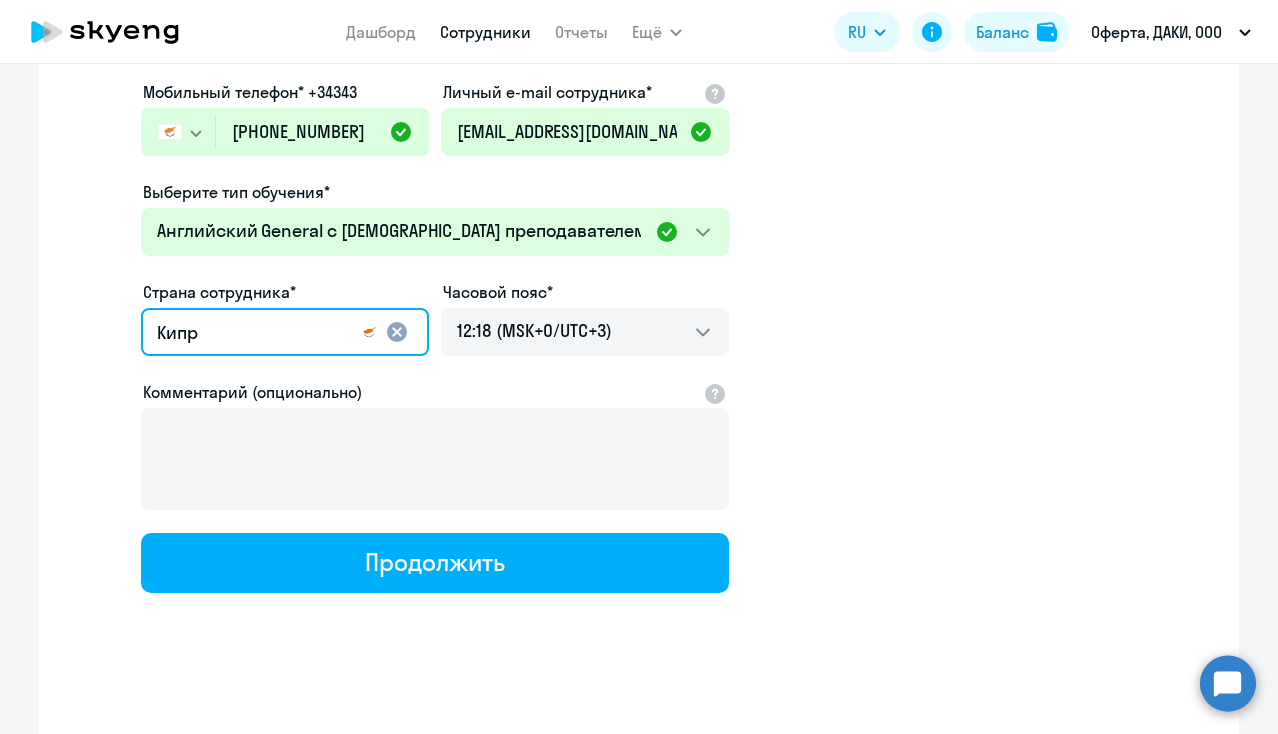 click on "Имя и отчество*  Добавить себя как ученика  [PERSON_NAME]* [PERSON_NAME]  Мобильный телефон* +34343
[GEOGRAPHIC_DATA] +7 [GEOGRAPHIC_DATA] +7 [GEOGRAPHIC_DATA] +380 [GEOGRAPHIC_DATA] ([GEOGRAPHIC_DATA]) +375 [GEOGRAPHIC_DATA] +61 [GEOGRAPHIC_DATA] +43 [GEOGRAPHIC_DATA] +994 [GEOGRAPHIC_DATA] +355 [GEOGRAPHIC_DATA] +213 [GEOGRAPHIC_DATA] +1(264) [GEOGRAPHIC_DATA] +244 [GEOGRAPHIC_DATA] +376 [GEOGRAPHIC_DATA] и [GEOGRAPHIC_DATA] +1(268) [GEOGRAPHIC_DATA] +54 [GEOGRAPHIC_DATA] +374 [GEOGRAPHIC_DATA] +297 [GEOGRAPHIC_DATA] +93 [GEOGRAPHIC_DATA] +1(242) [GEOGRAPHIC_DATA] +880 [GEOGRAPHIC_DATA] +1(246) [GEOGRAPHIC_DATA] +973 Белиз +501 Бельгия +32 [GEOGRAPHIC_DATA] +229 [GEOGRAPHIC_DATA] +1(441) [GEOGRAPHIC_DATA] ([GEOGRAPHIC_DATA]) +95 [GEOGRAPHIC_DATA] +359 [GEOGRAPHIC_DATA] +591 [GEOGRAPHIC_DATA], [GEOGRAPHIC_DATA] и [GEOGRAPHIC_DATA] +599 [GEOGRAPHIC_DATA] +387 [GEOGRAPHIC_DATA] +267 [GEOGRAPHIC_DATA] +55 +1(284) [GEOGRAPHIC_DATA] +673" 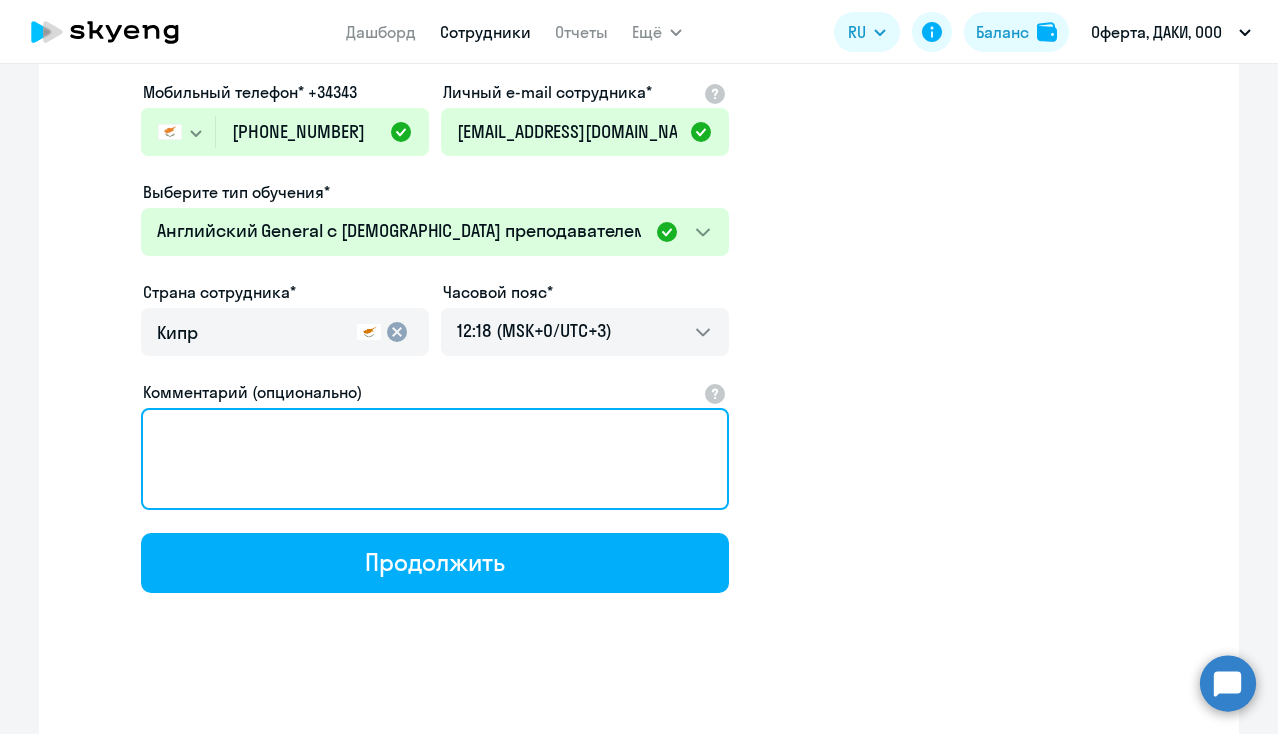 click on "Комментарий (опционально)" at bounding box center (435, 459) 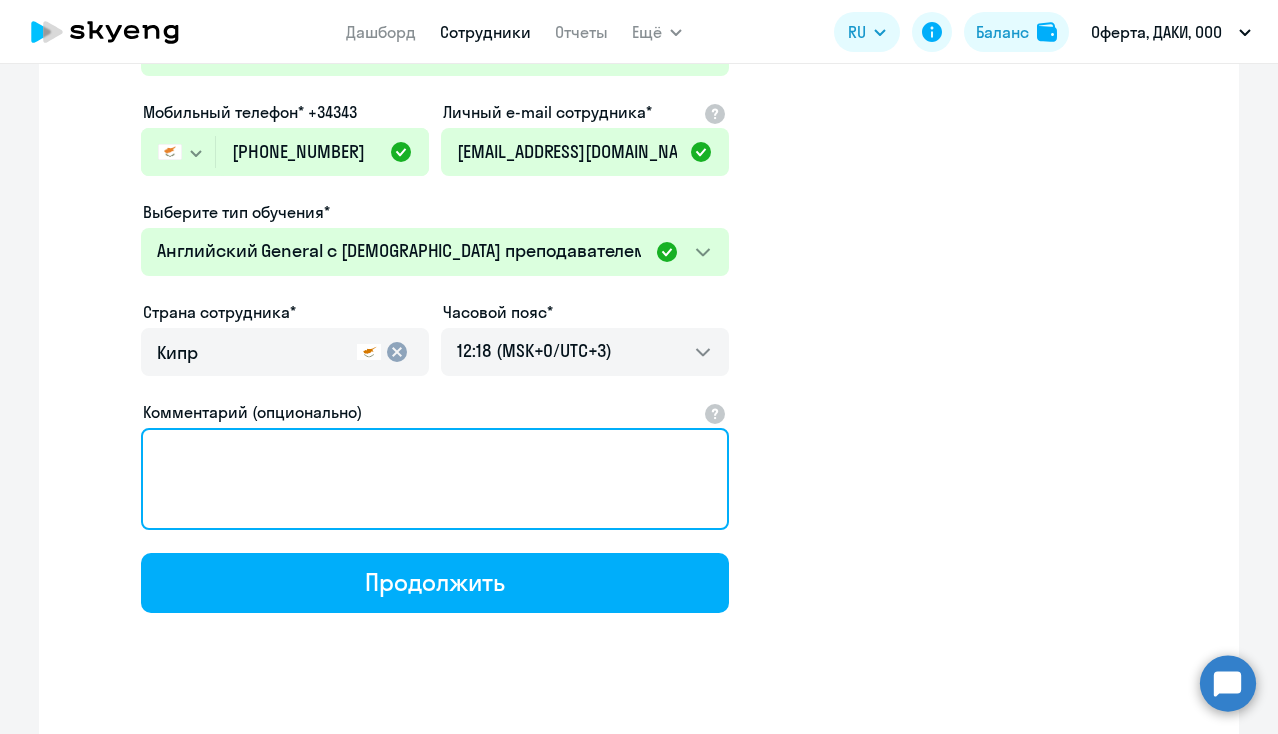 scroll, scrollTop: 292, scrollLeft: 0, axis: vertical 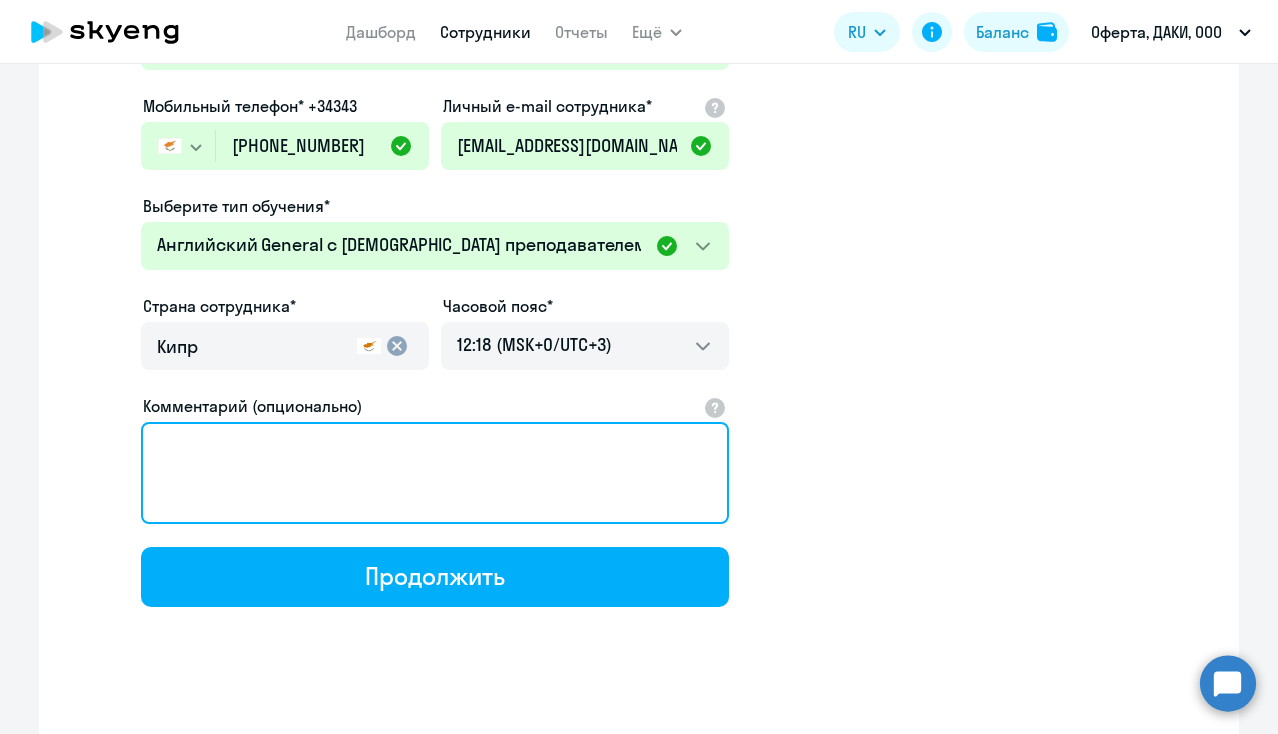type on "с" 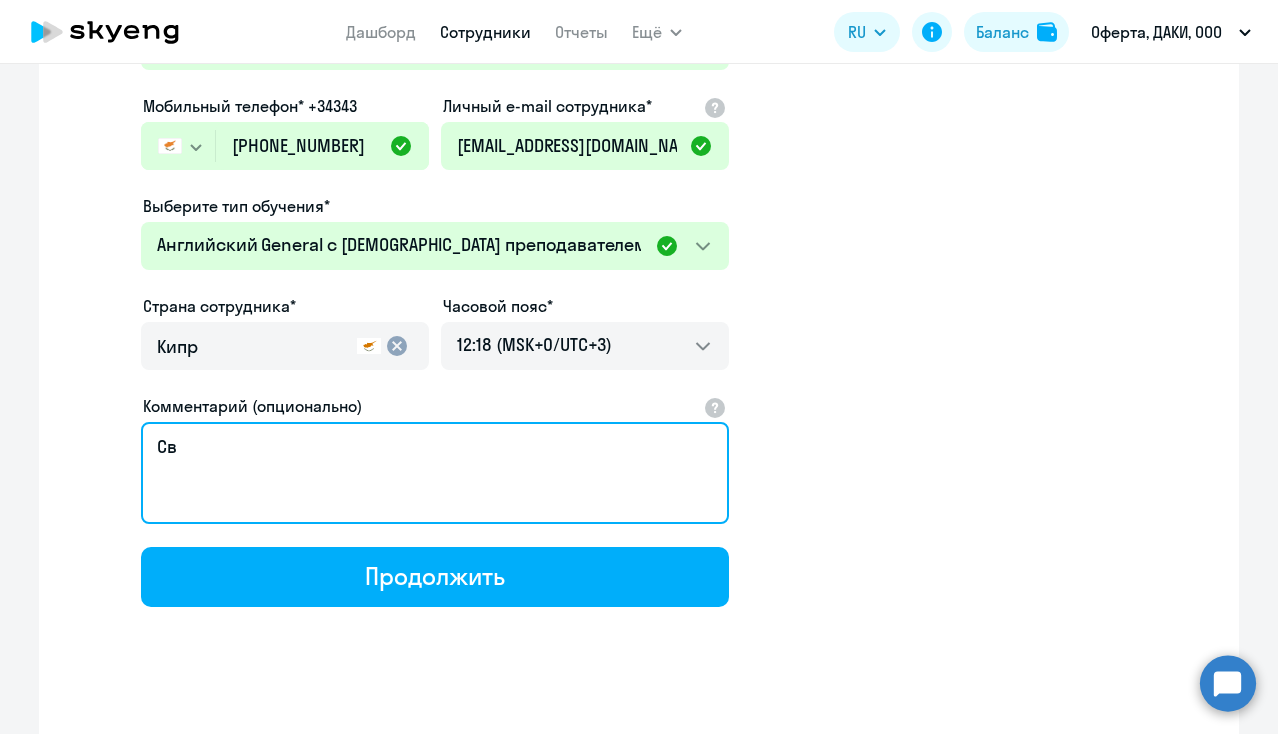 type on "С" 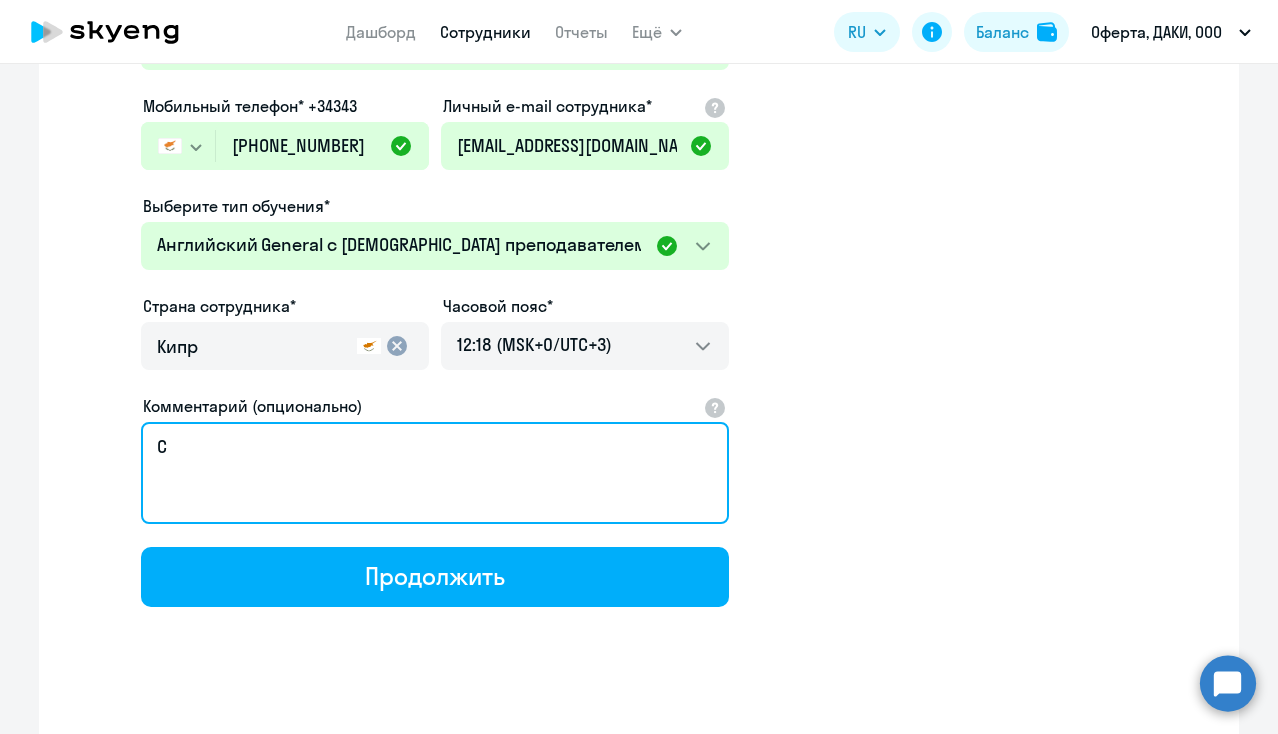 type 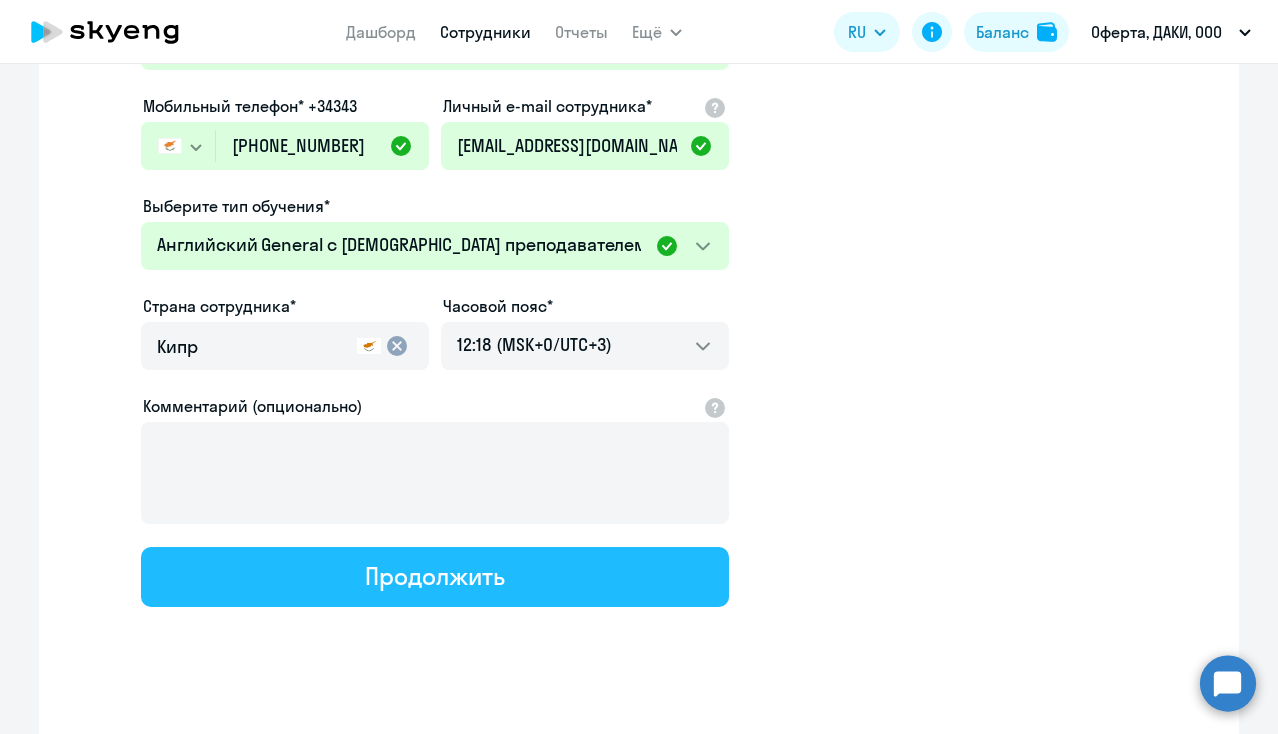 click on "Продолжить" 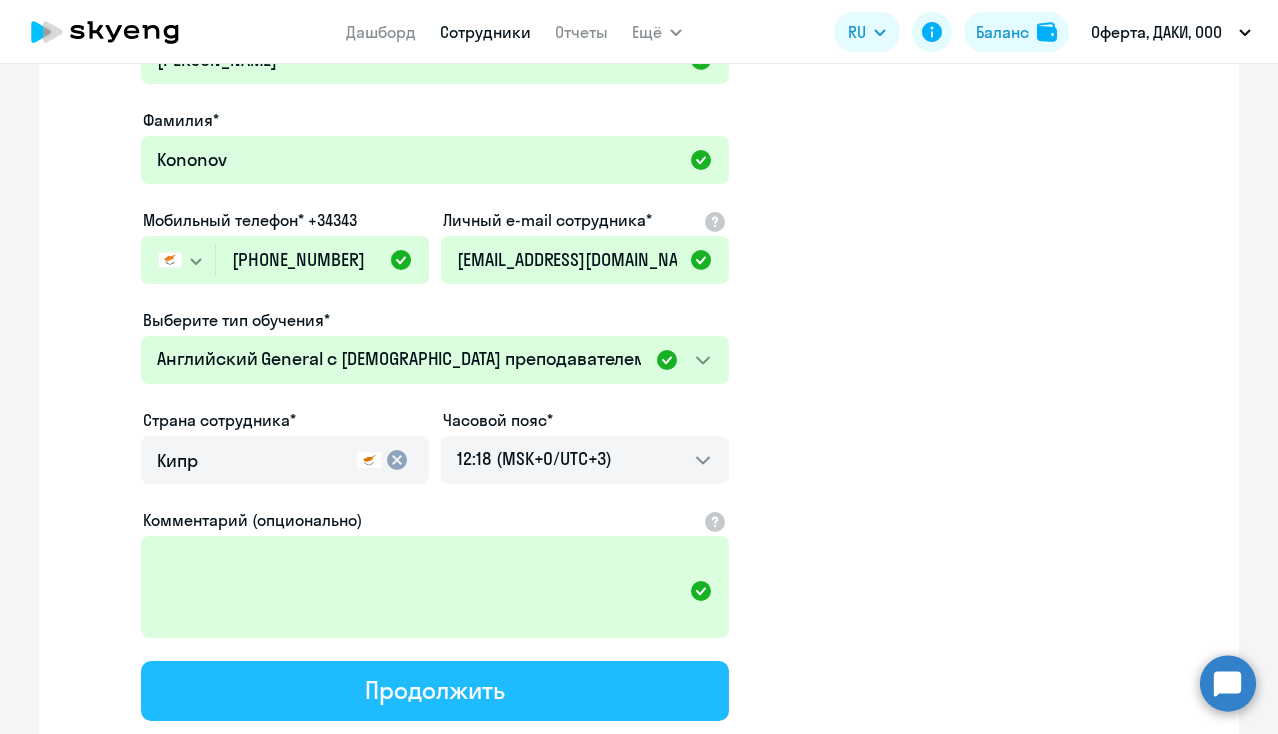 scroll, scrollTop: 0, scrollLeft: 0, axis: both 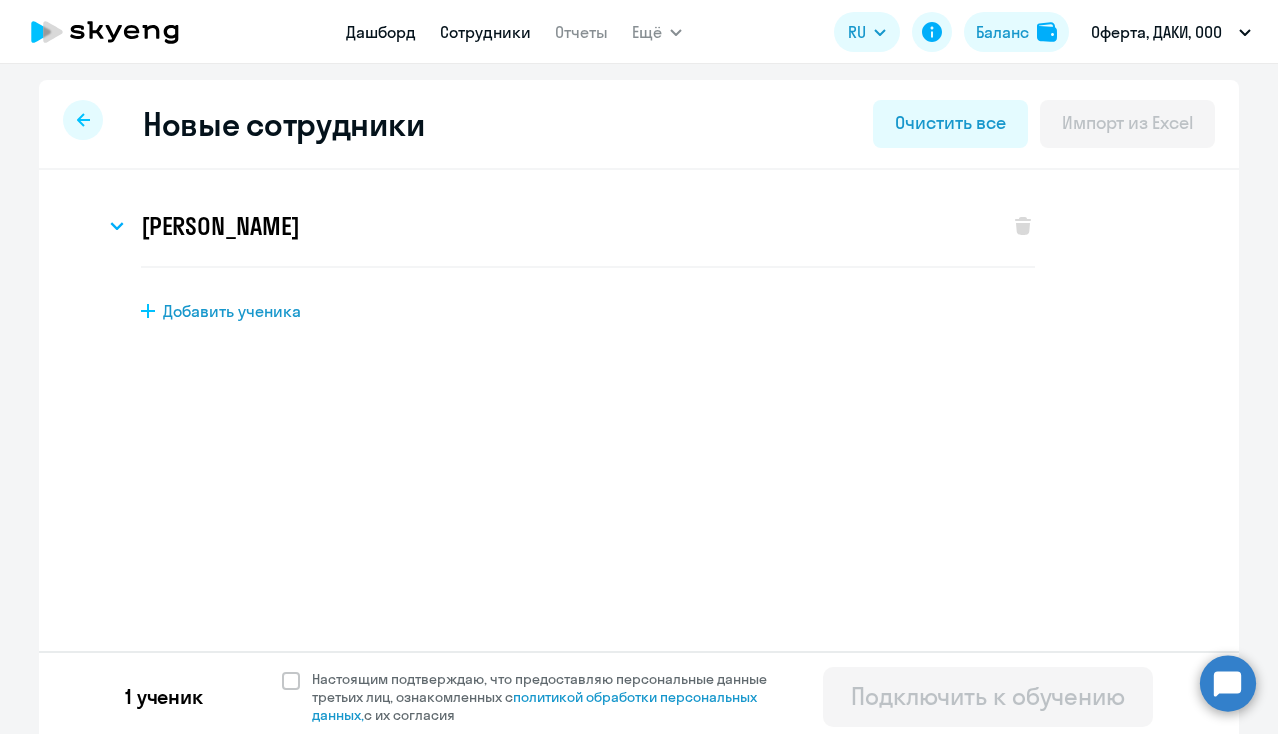 click on "Дашборд" at bounding box center (381, 32) 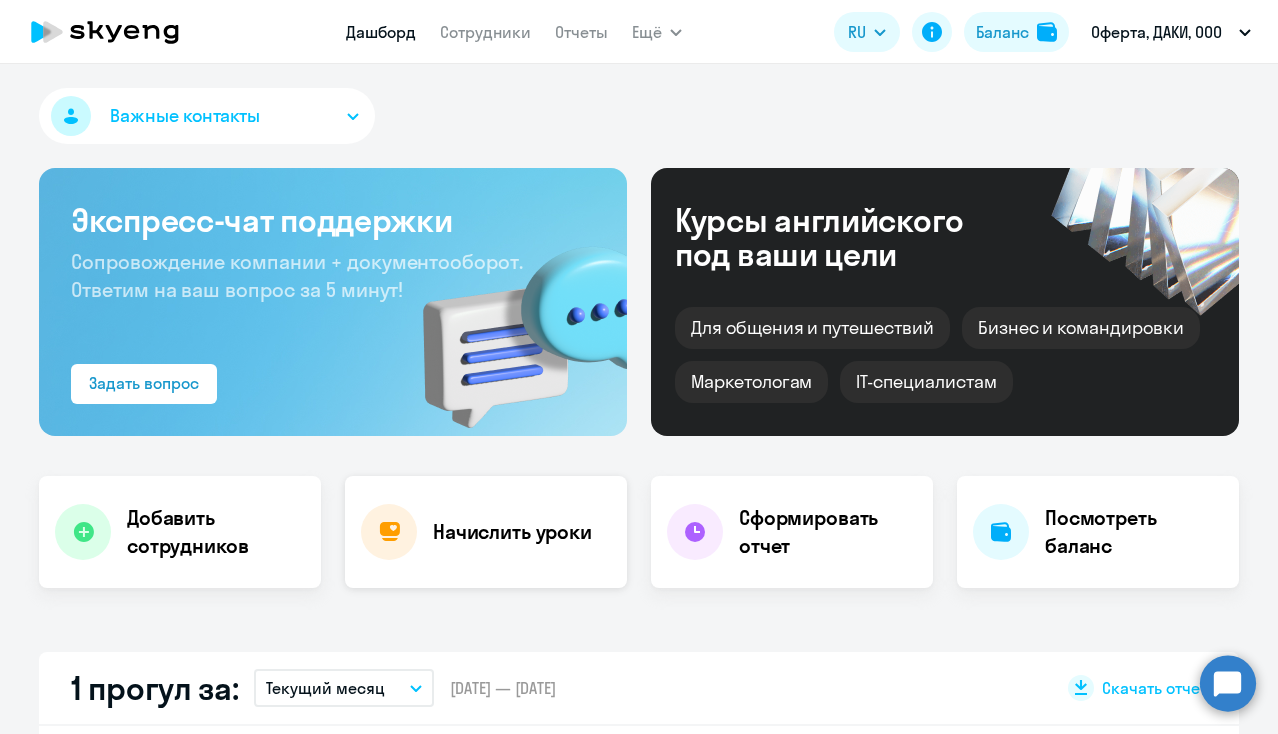 click on "Начислить уроки" 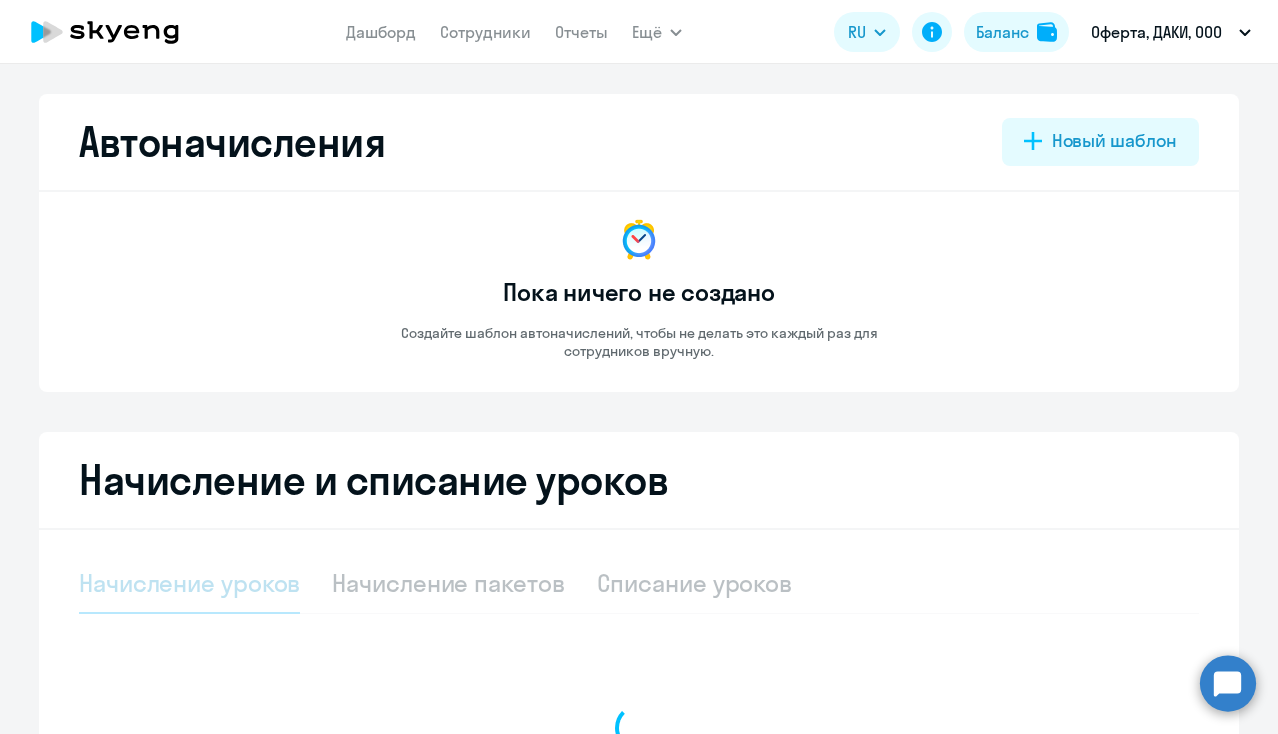 select on "10" 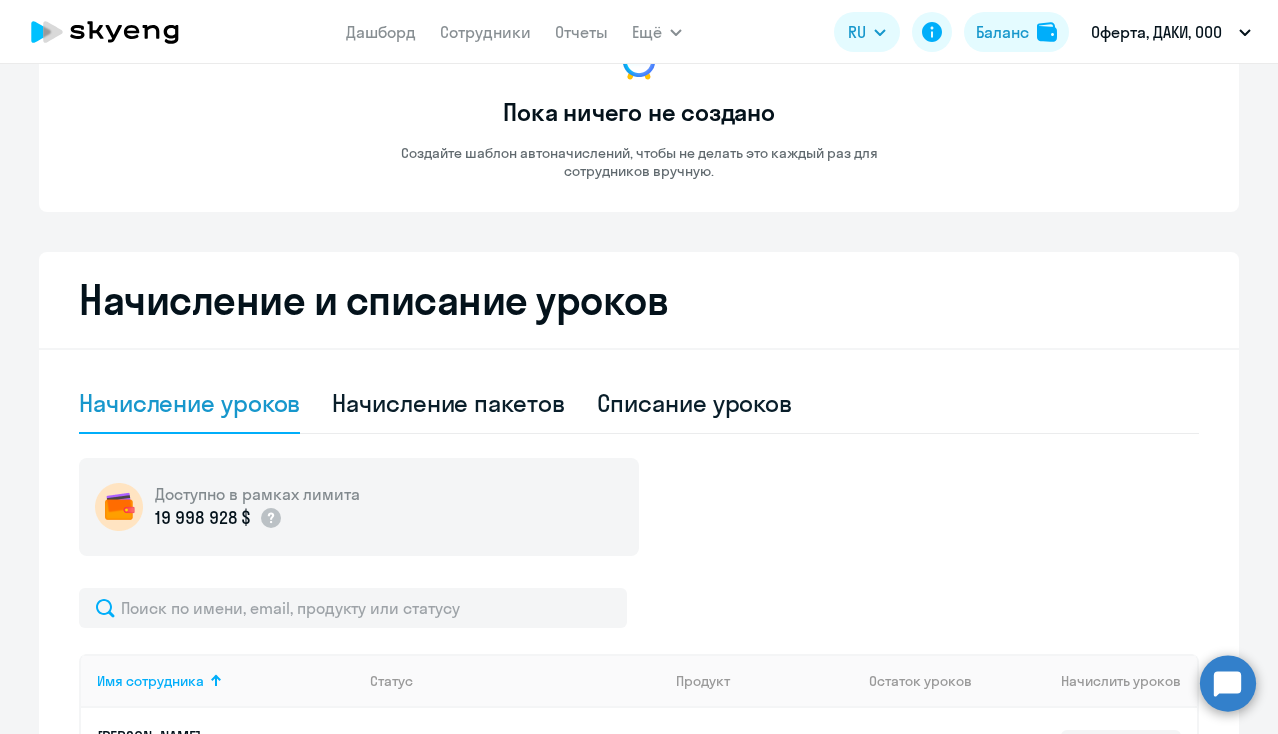 scroll, scrollTop: 0, scrollLeft: 0, axis: both 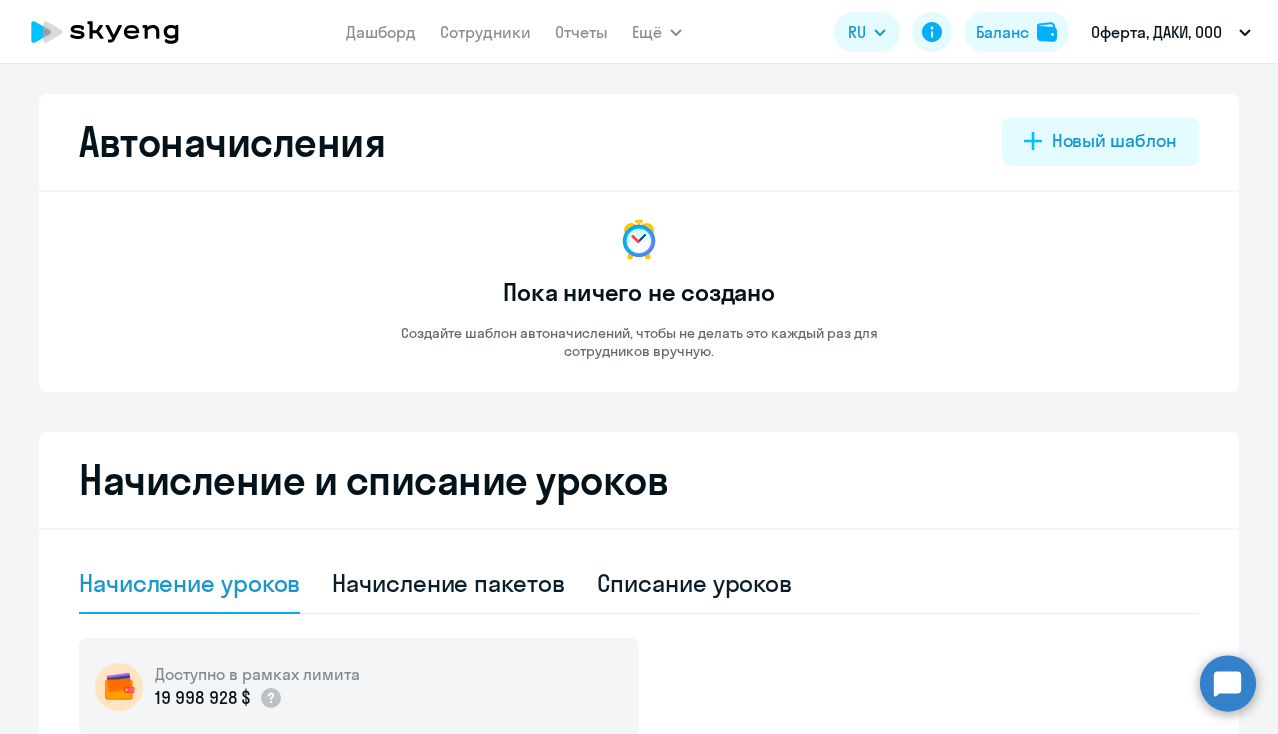 click on "Дашборд
Сотрудники
Отчеты" 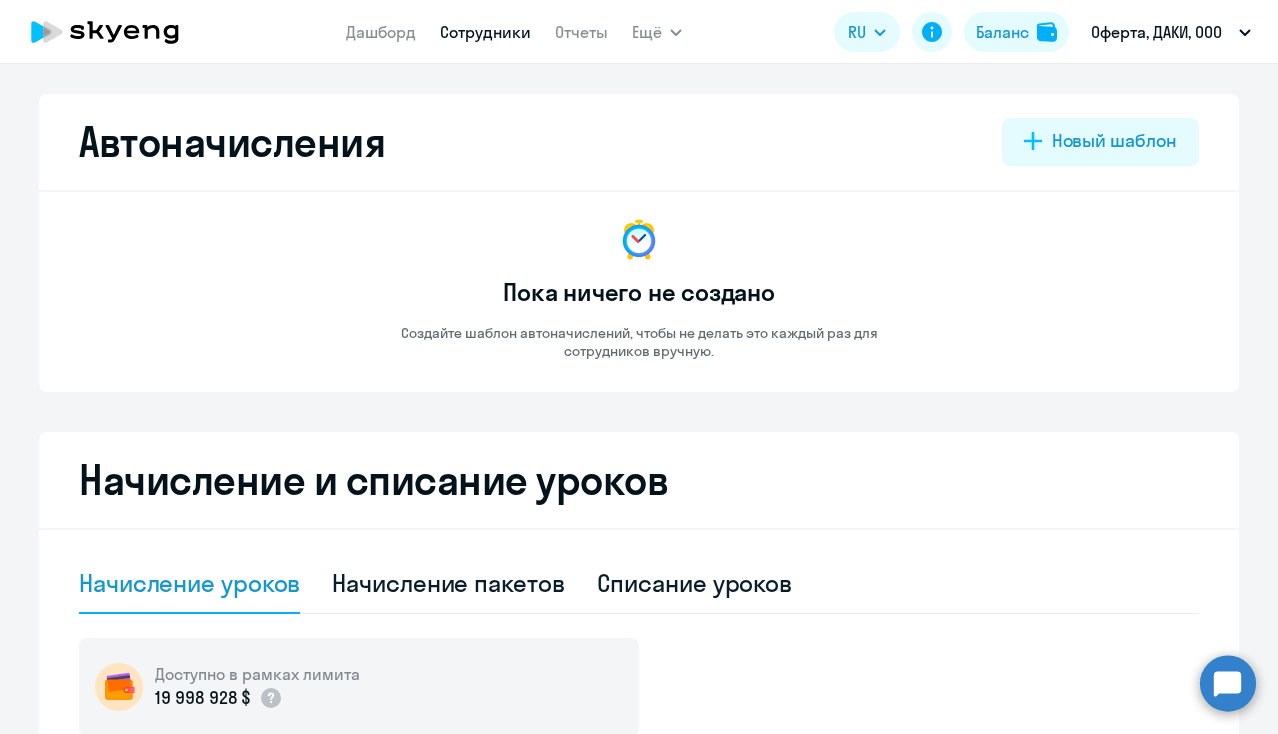 click on "Сотрудники" at bounding box center [485, 32] 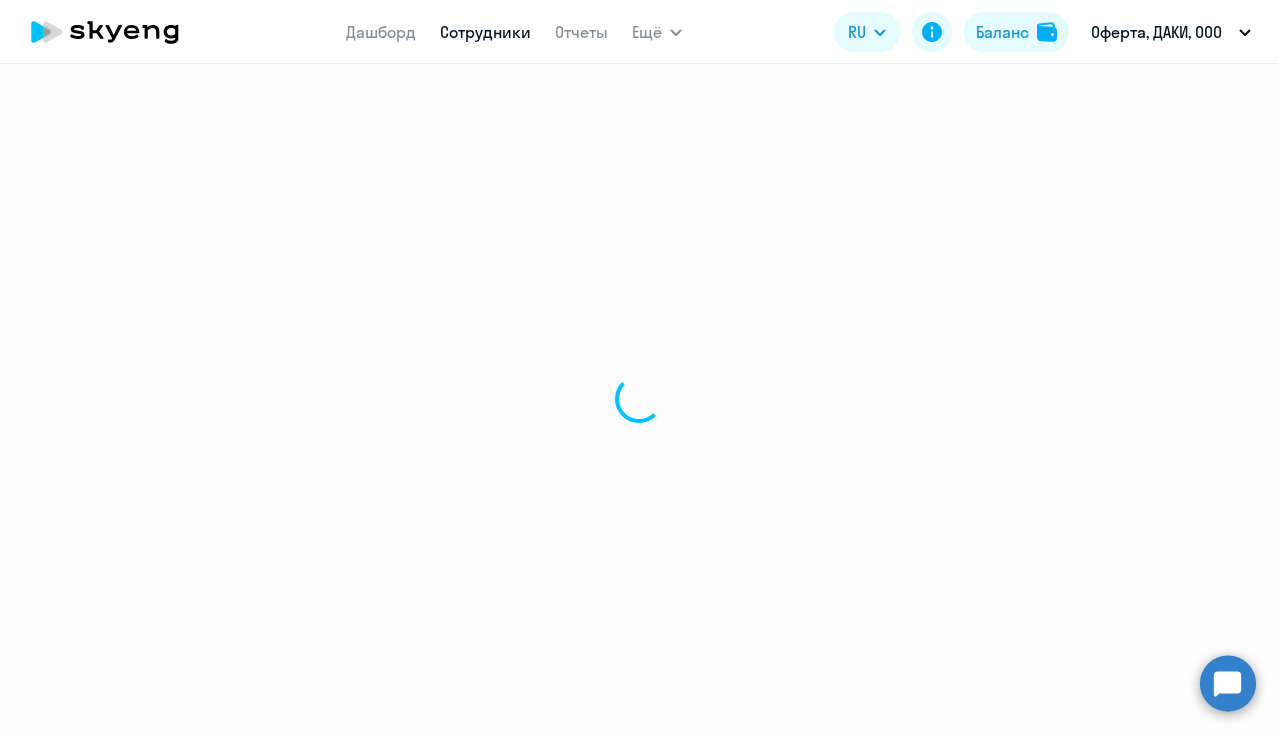 select on "30" 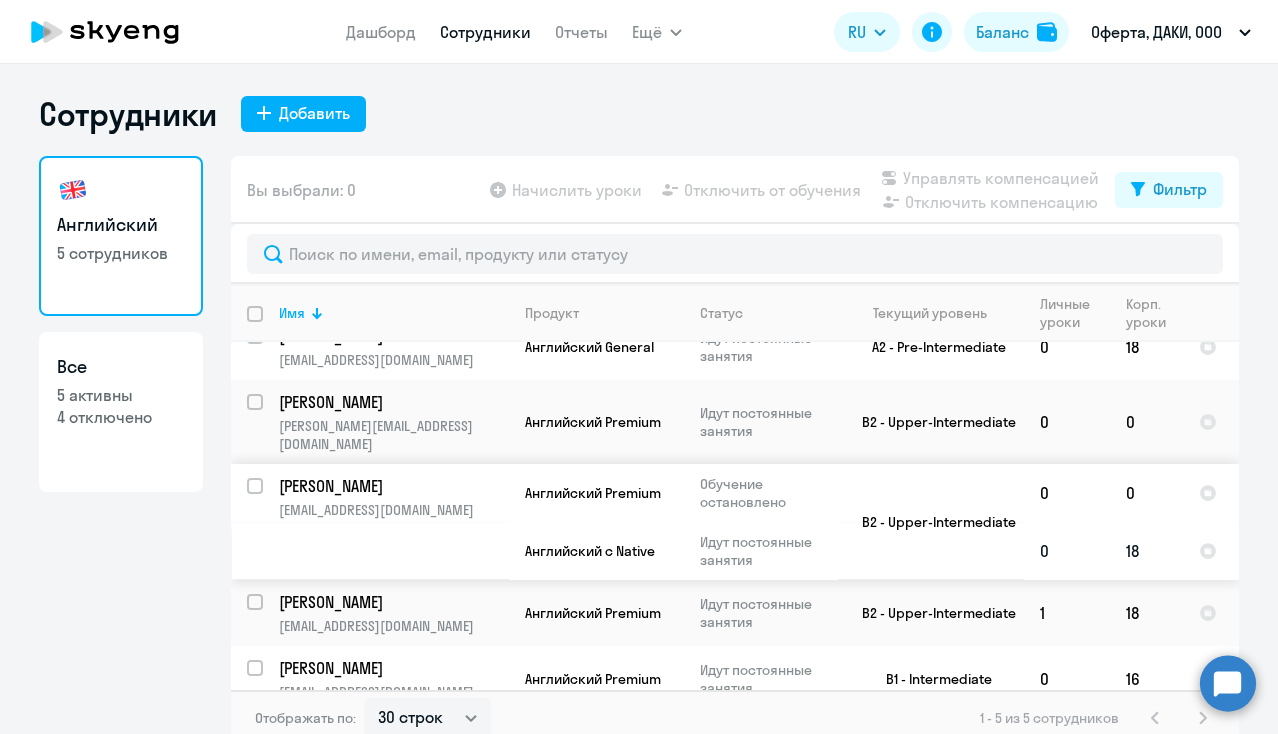 scroll, scrollTop: 0, scrollLeft: 0, axis: both 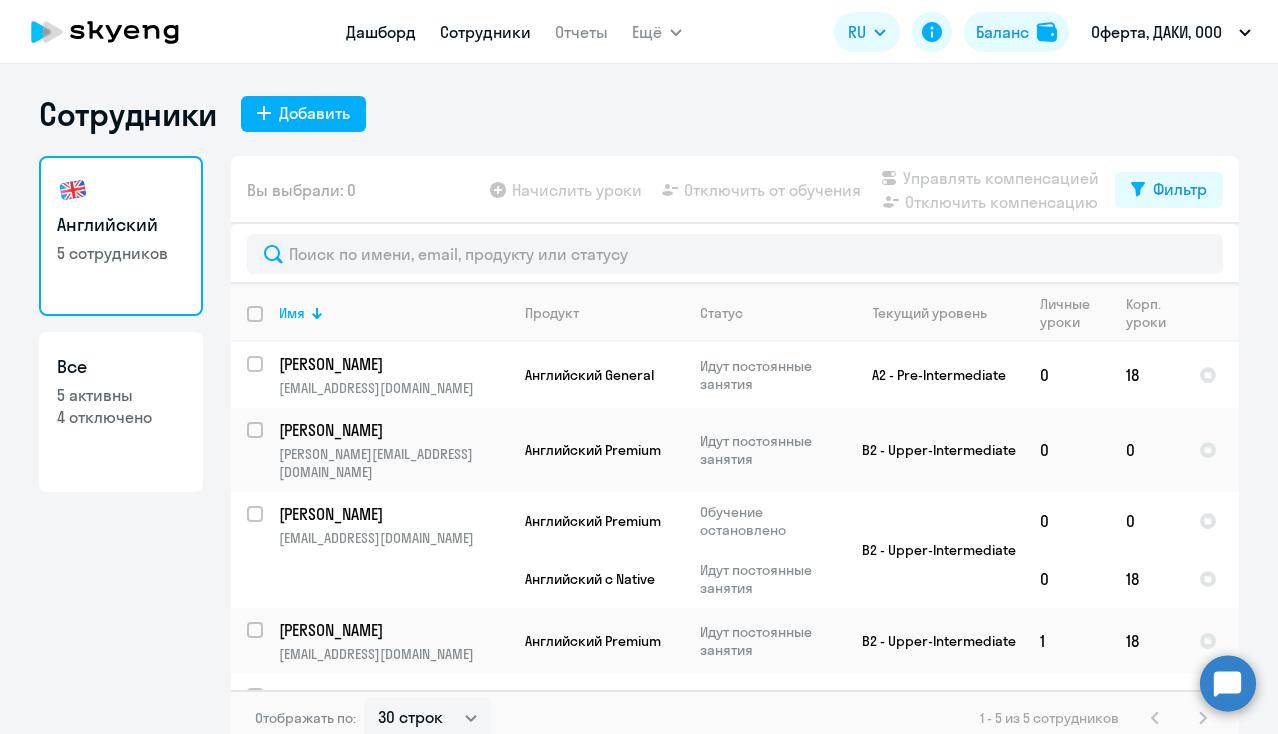 click on "Дашборд" at bounding box center [381, 32] 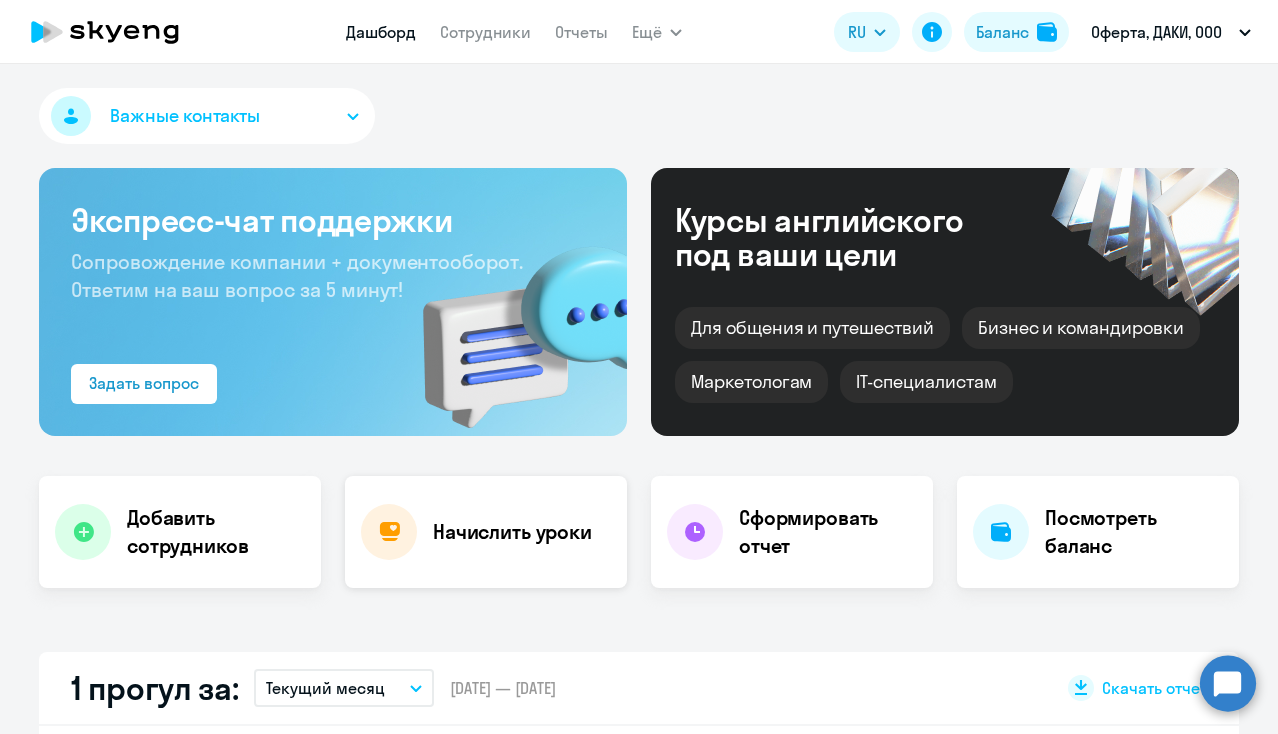 click on "Начислить уроки" 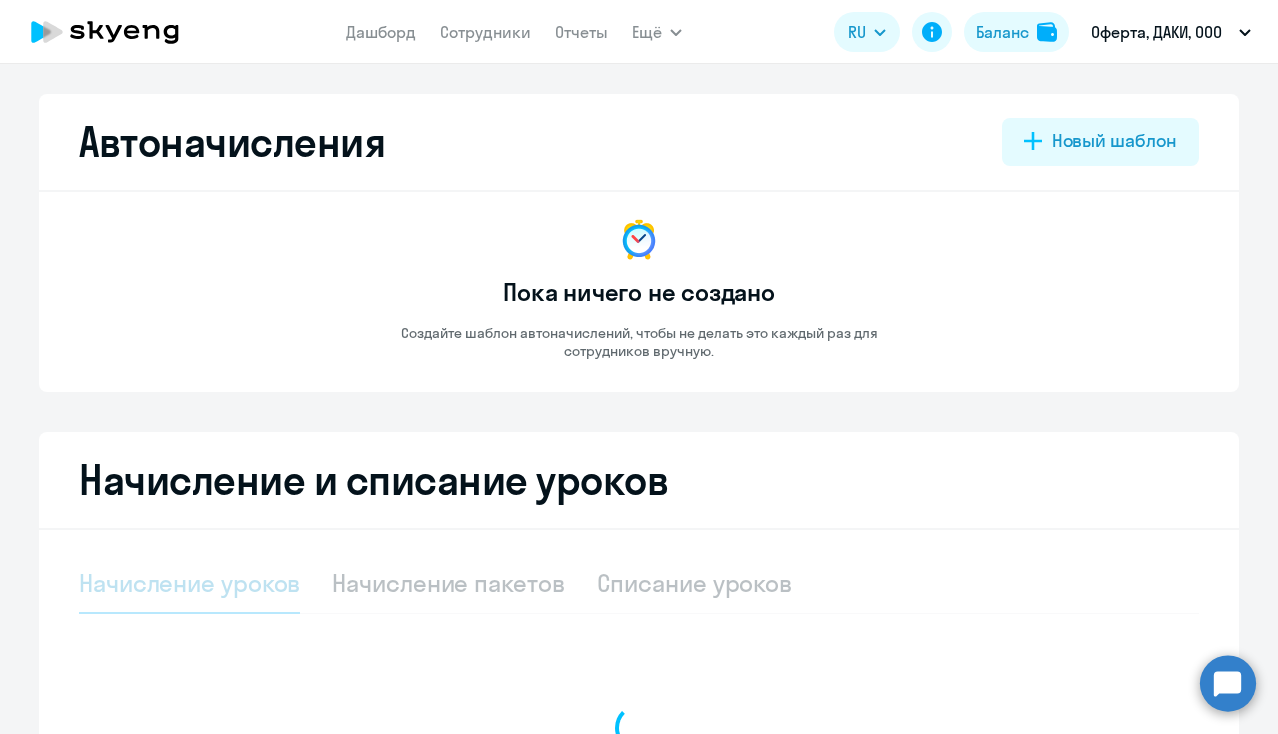select on "10" 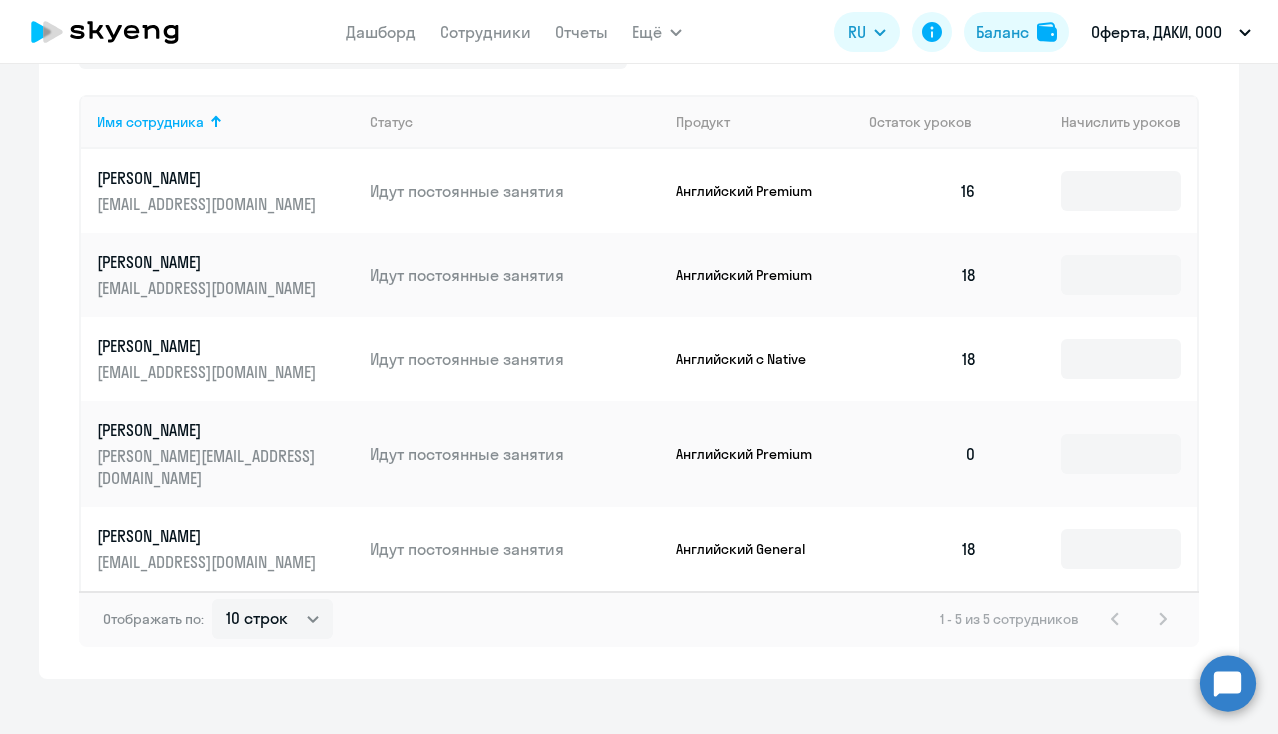 scroll, scrollTop: 742, scrollLeft: 0, axis: vertical 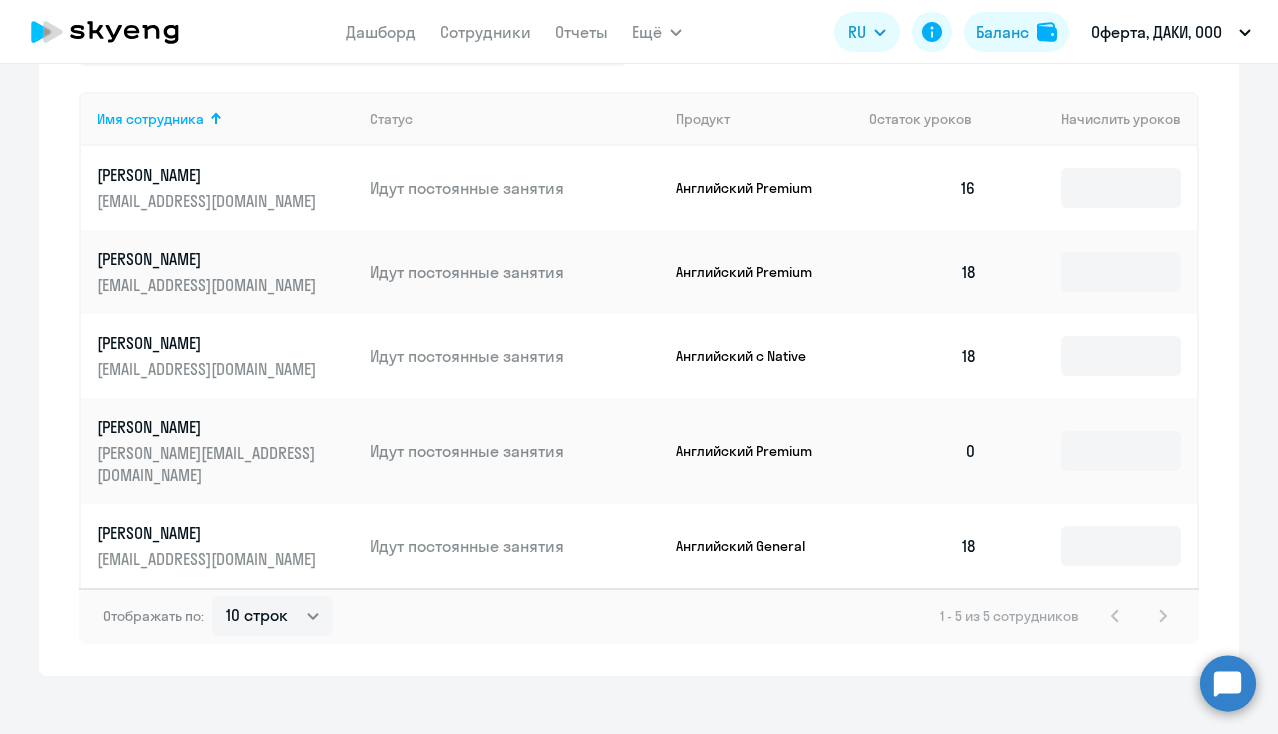 click on "Идут постоянные занятия" 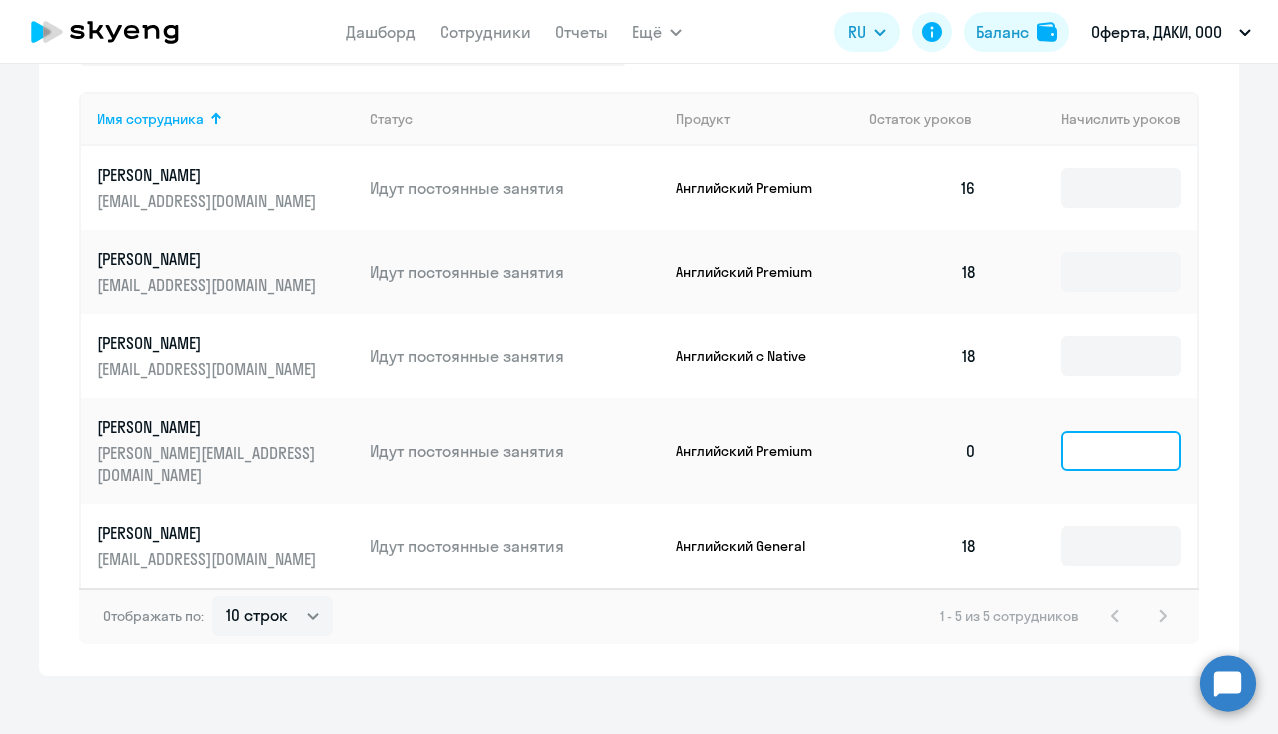 click 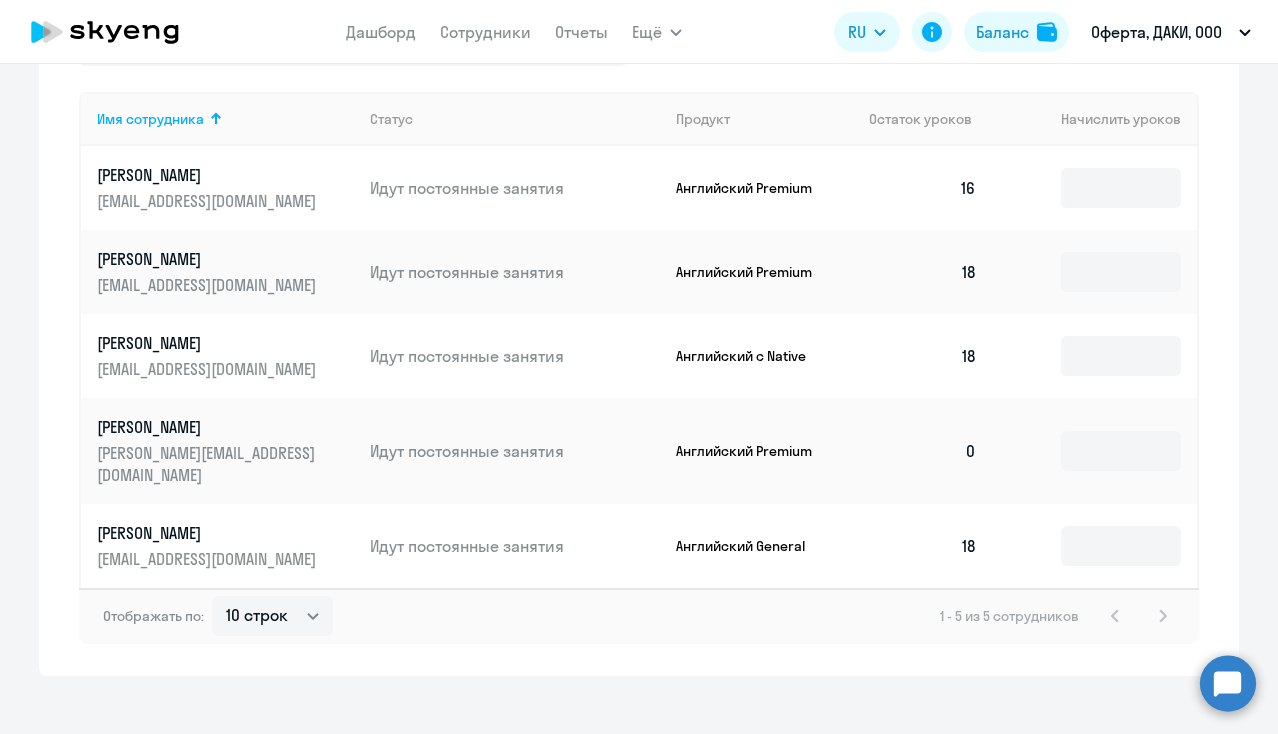 click on "0" 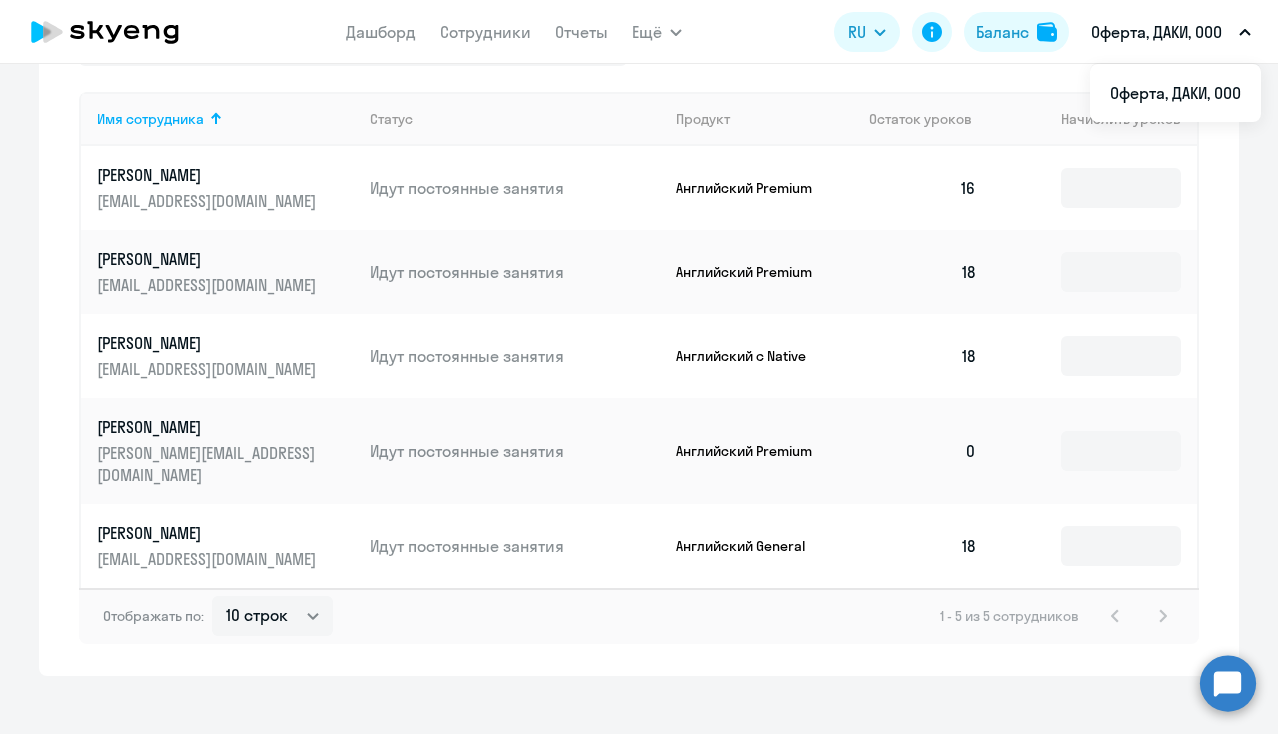click on "[PERSON_NAME][EMAIL_ADDRESS][DOMAIN_NAME]" 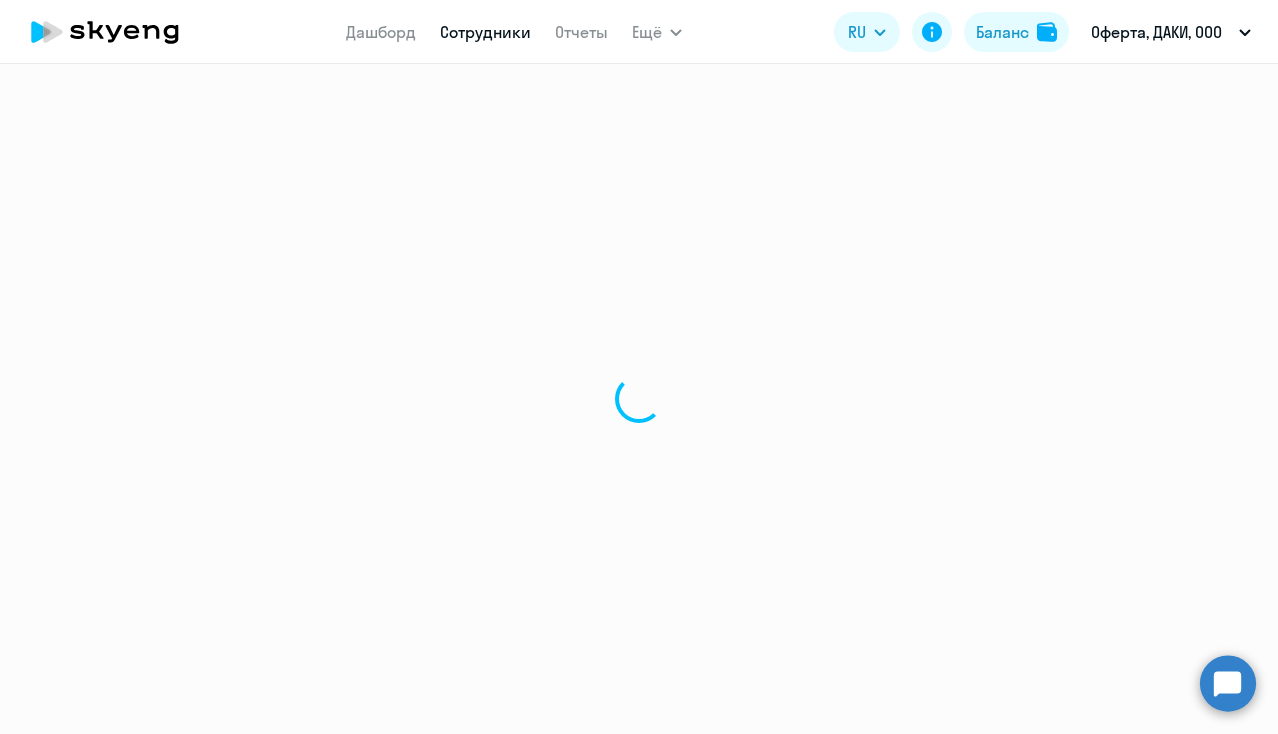 scroll, scrollTop: 0, scrollLeft: 0, axis: both 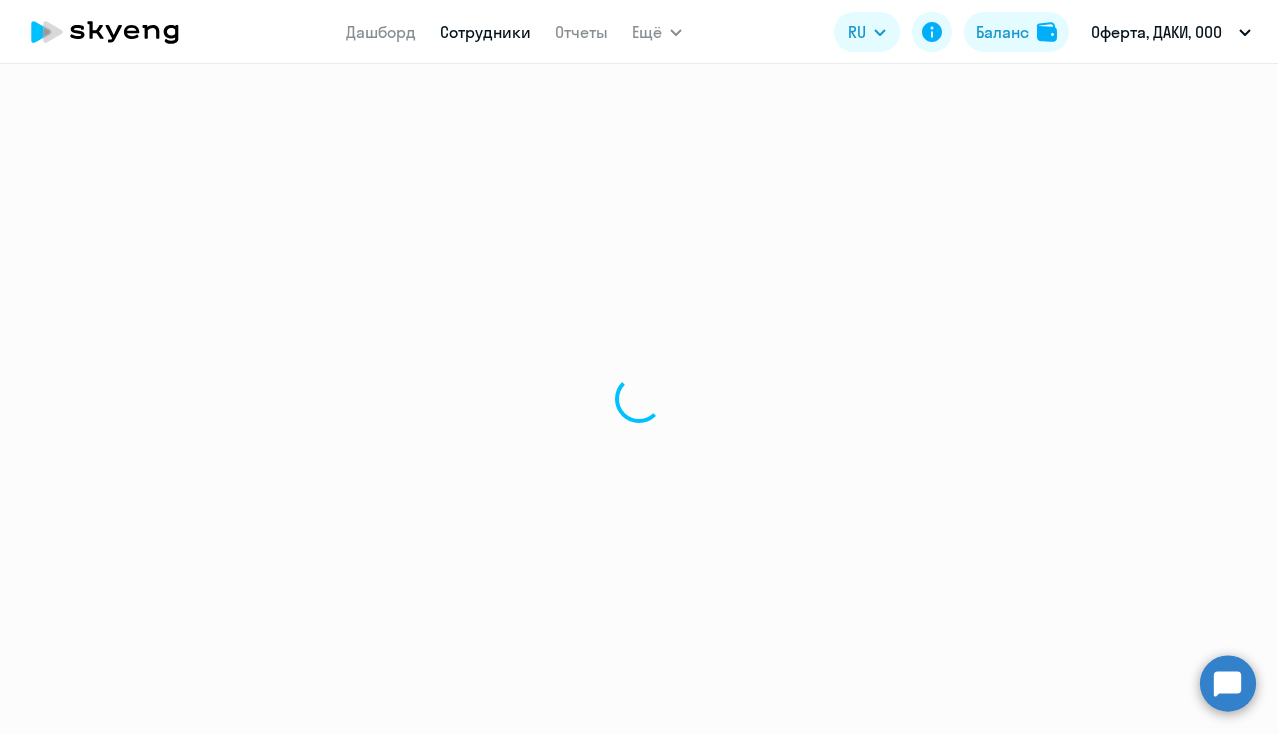 select on "english" 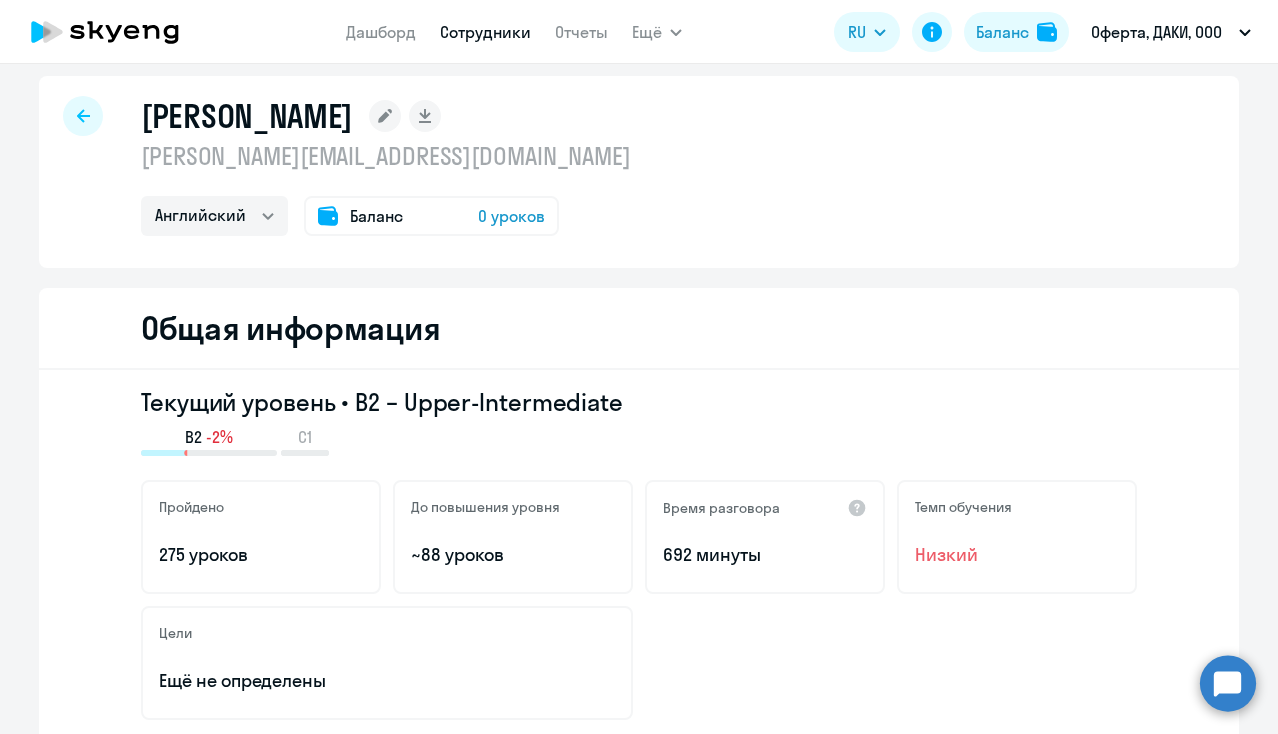 scroll, scrollTop: 0, scrollLeft: 0, axis: both 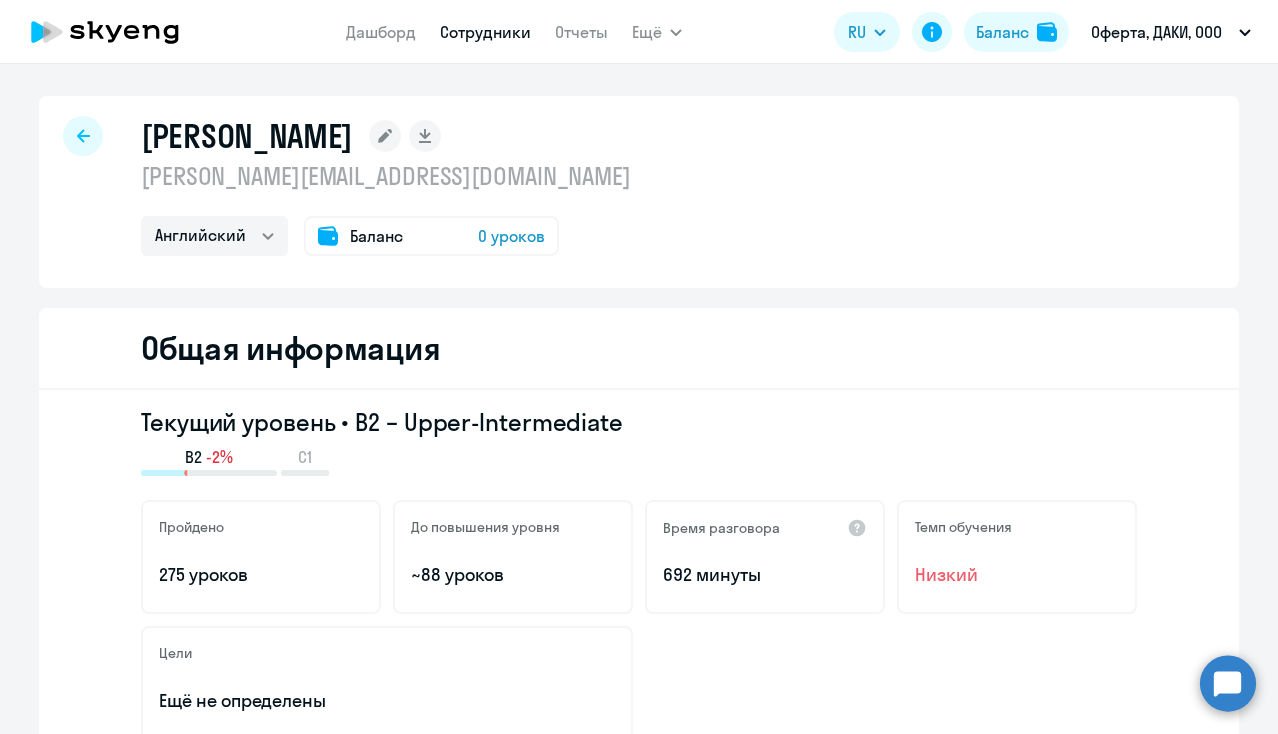 click 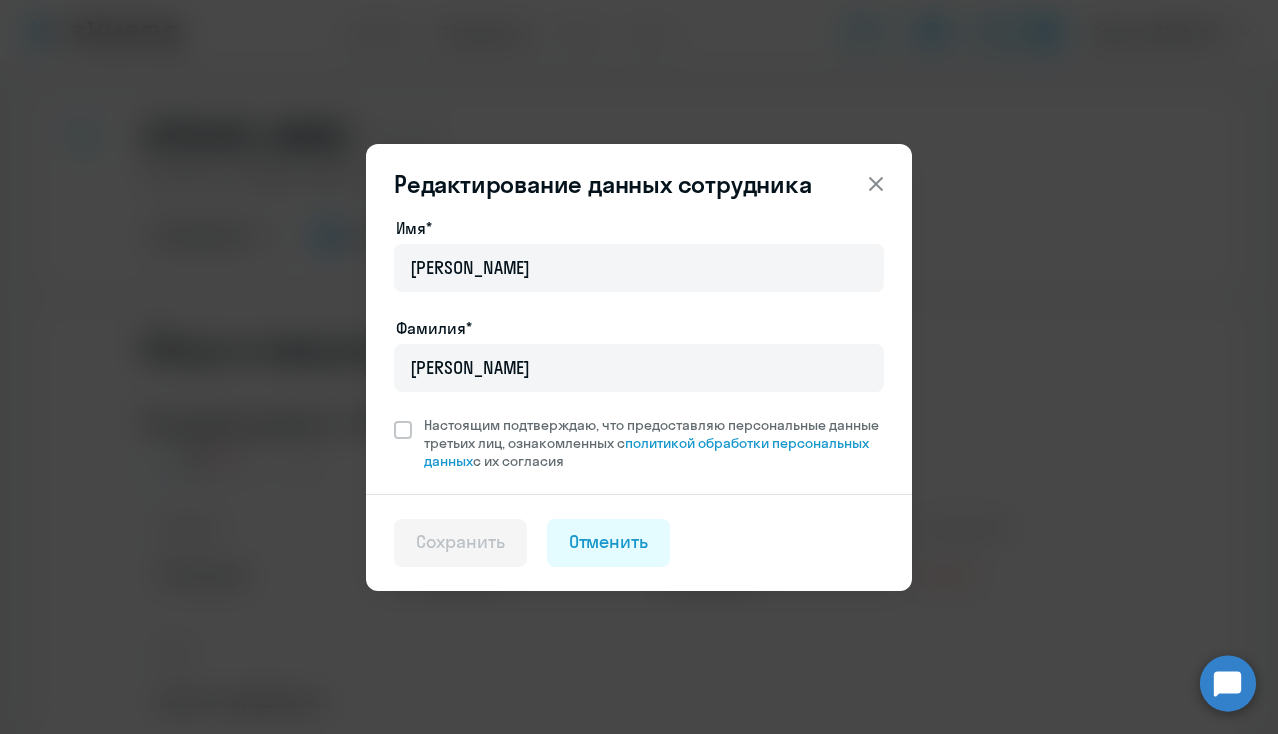 click at bounding box center (876, 184) 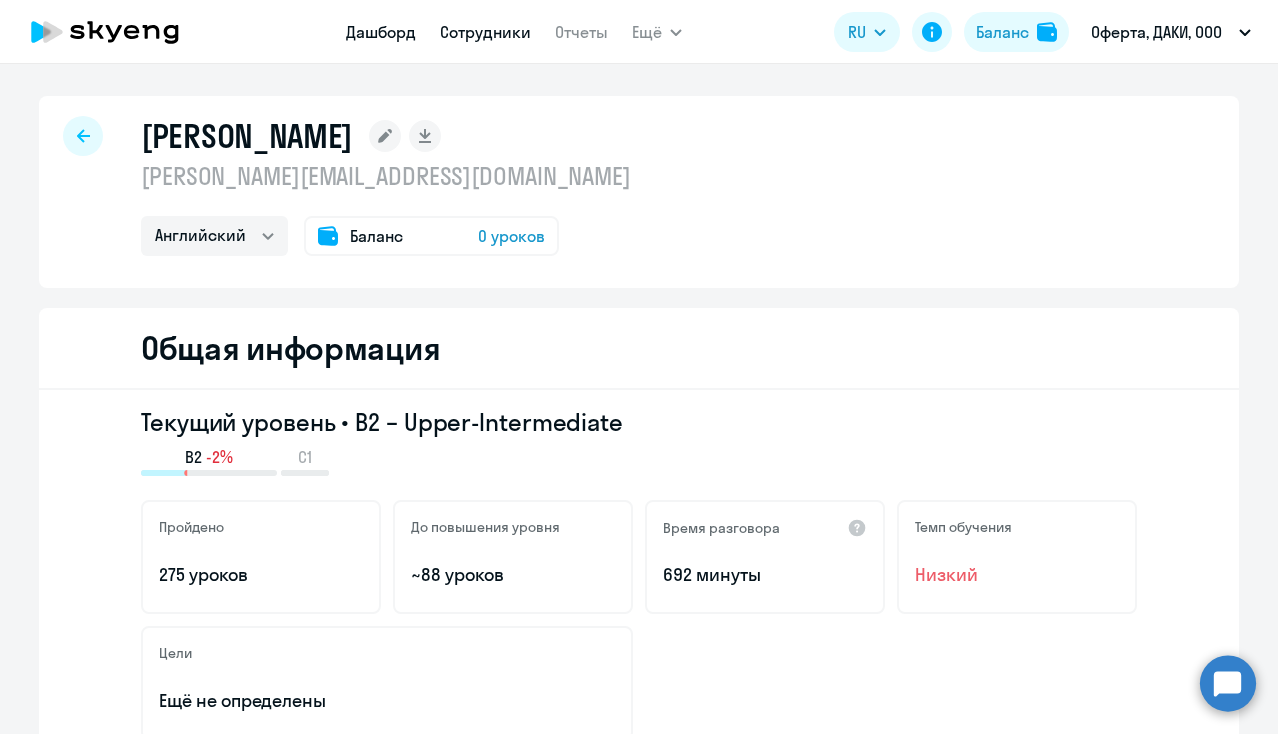 click on "Дашборд" at bounding box center (381, 32) 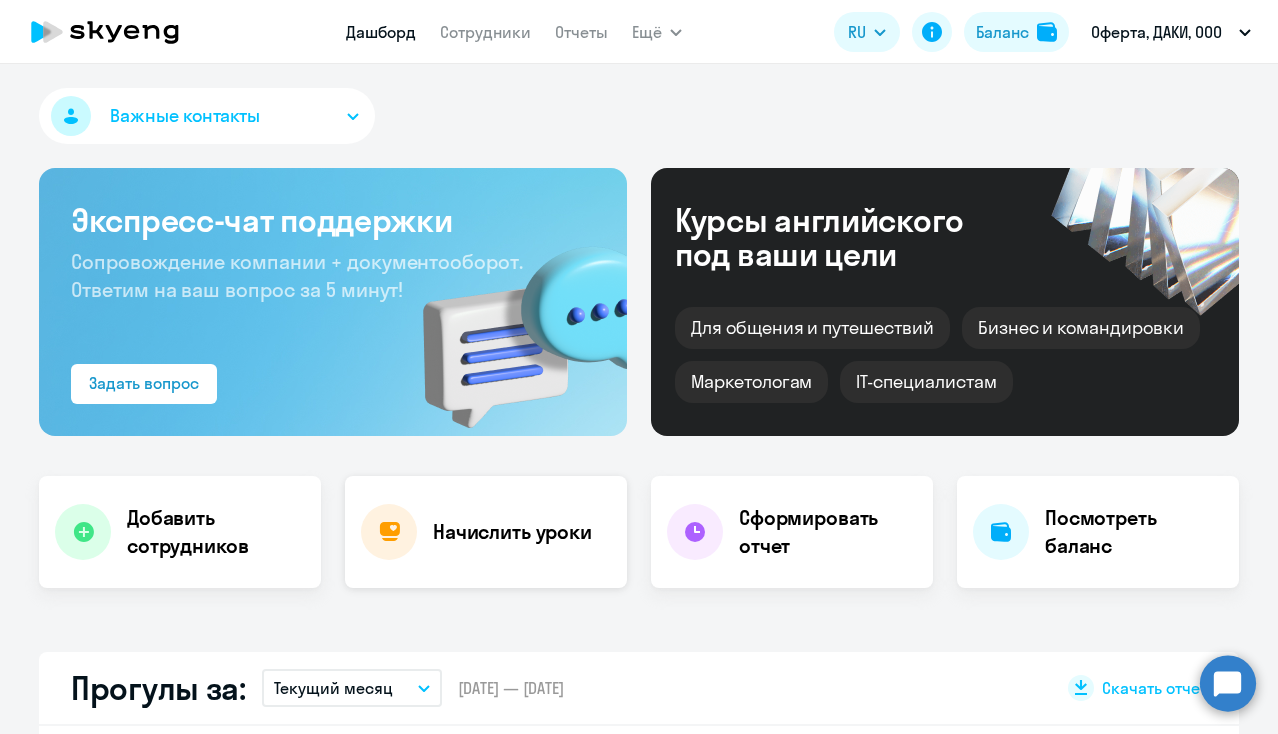 click on "Начислить уроки" 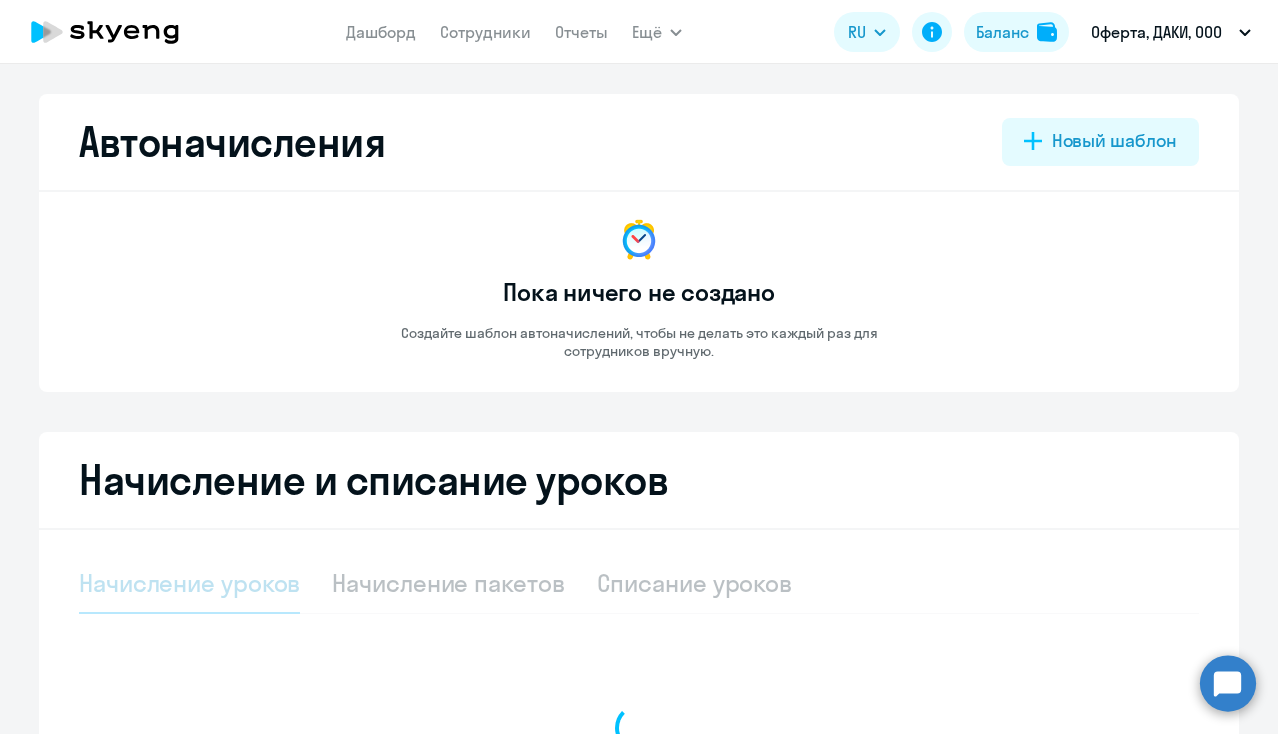 select on "10" 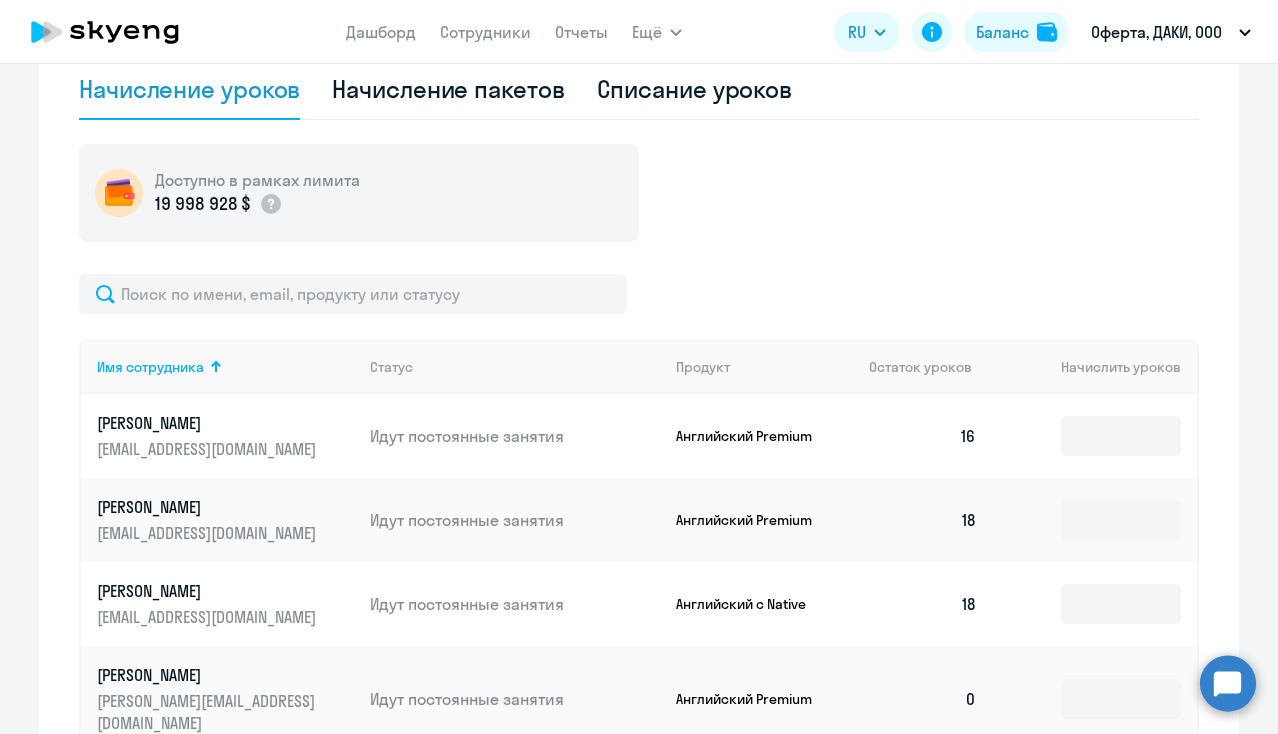 scroll, scrollTop: 742, scrollLeft: 0, axis: vertical 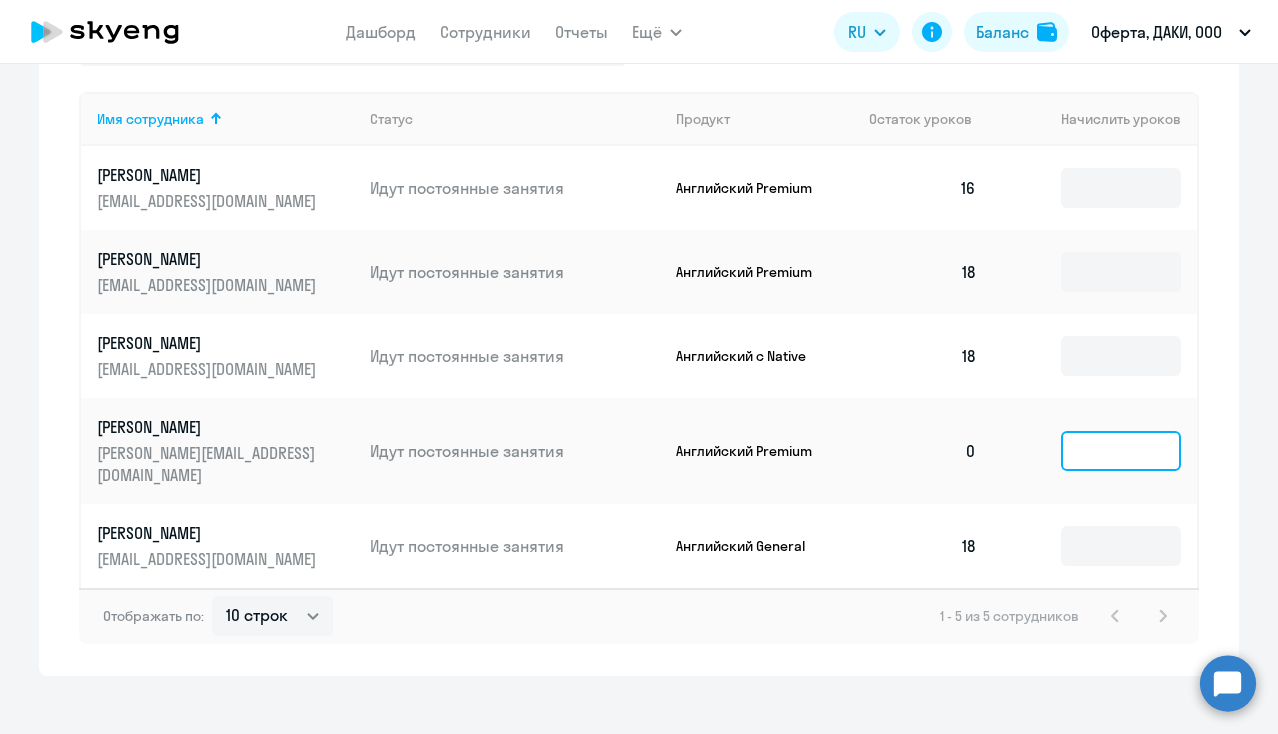 click 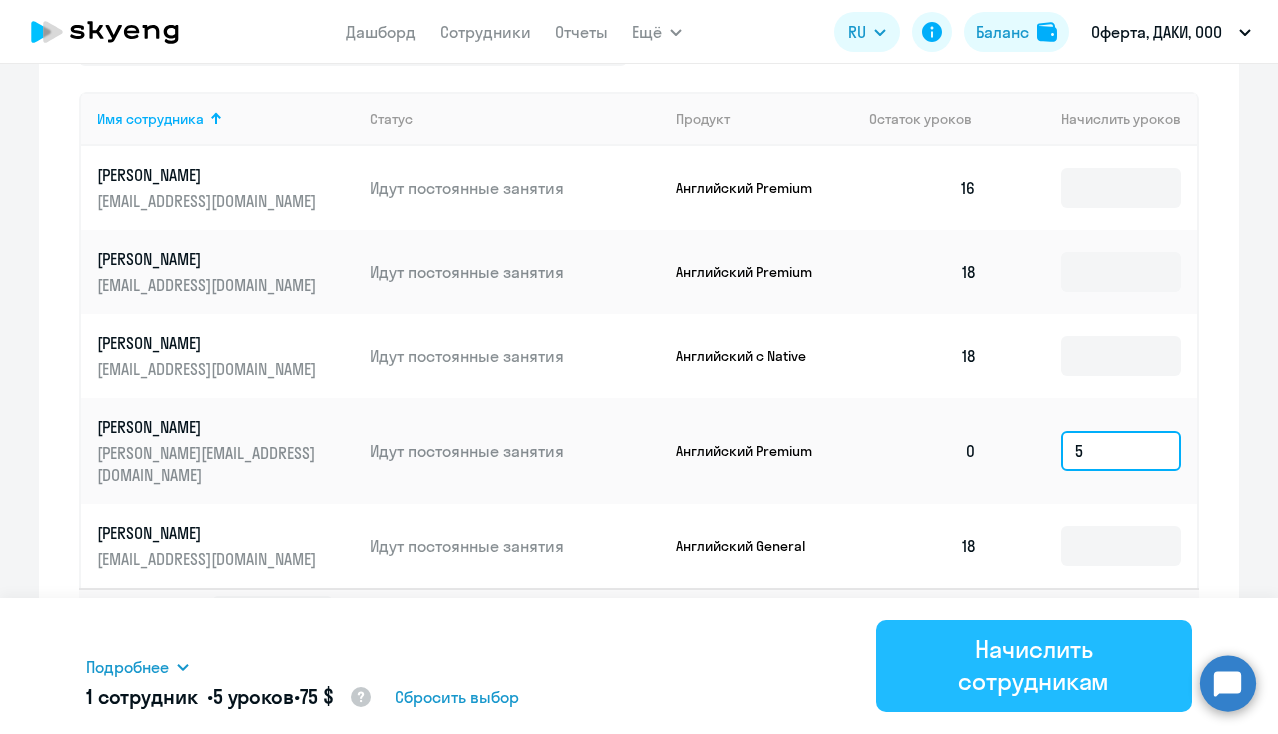 type on "5" 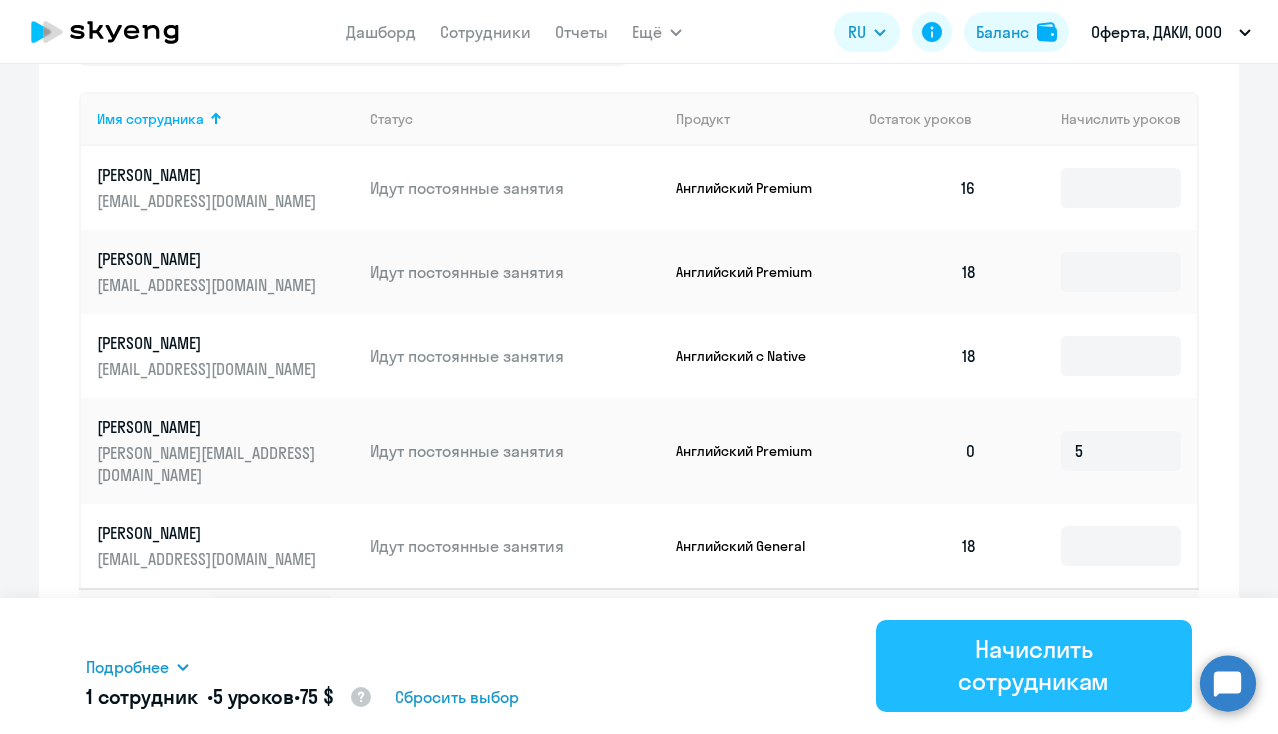 click on "Начислить сотрудникам" at bounding box center [1034, 665] 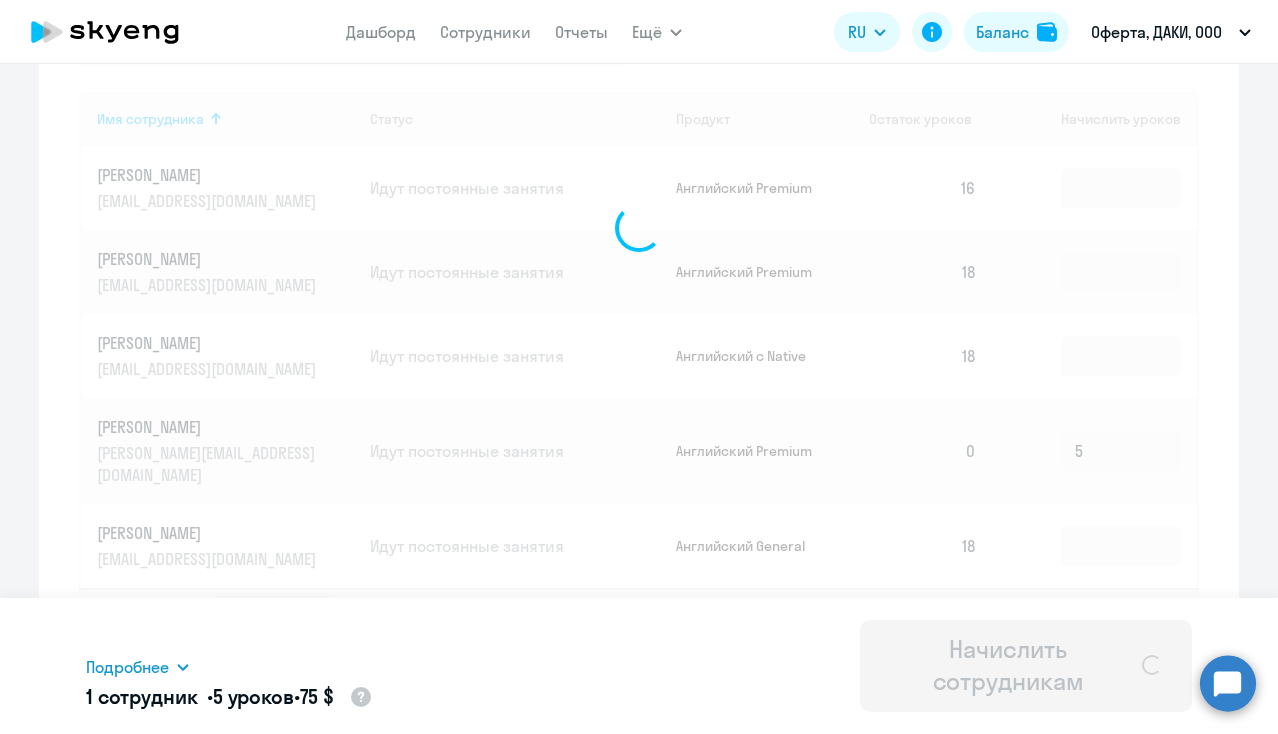 type 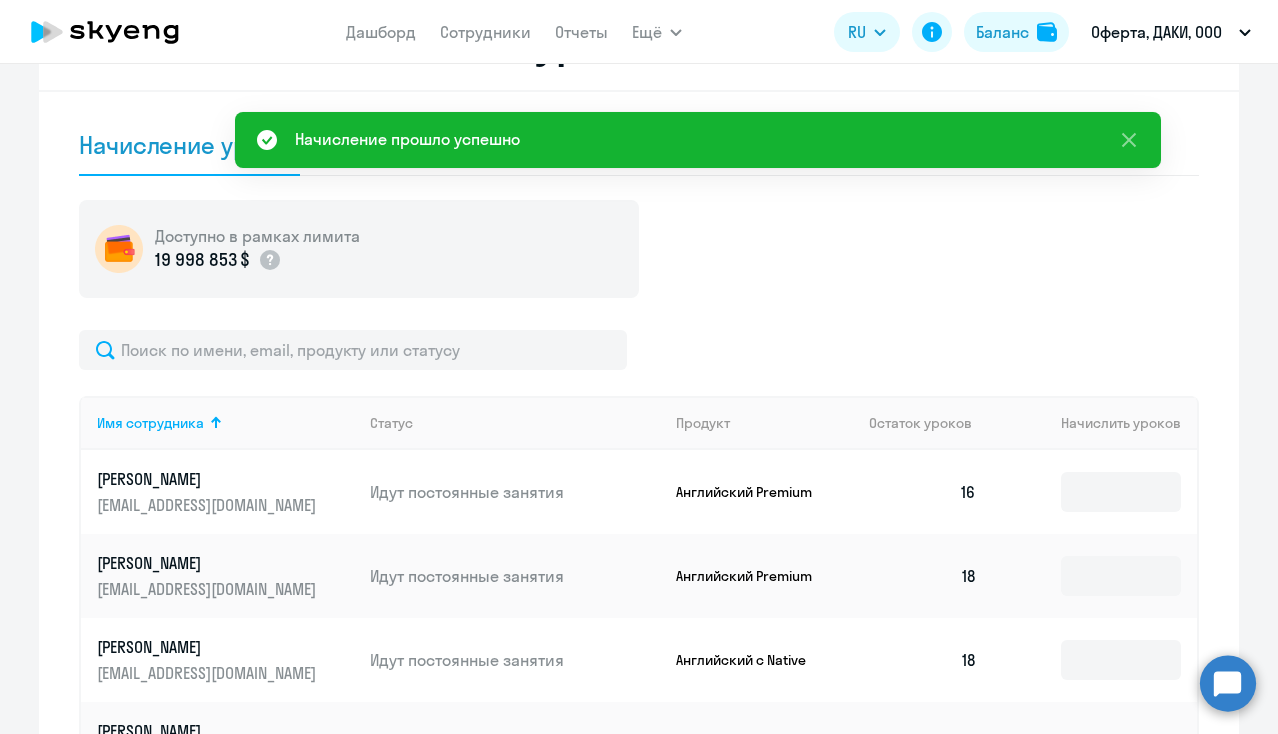 scroll, scrollTop: 0, scrollLeft: 0, axis: both 